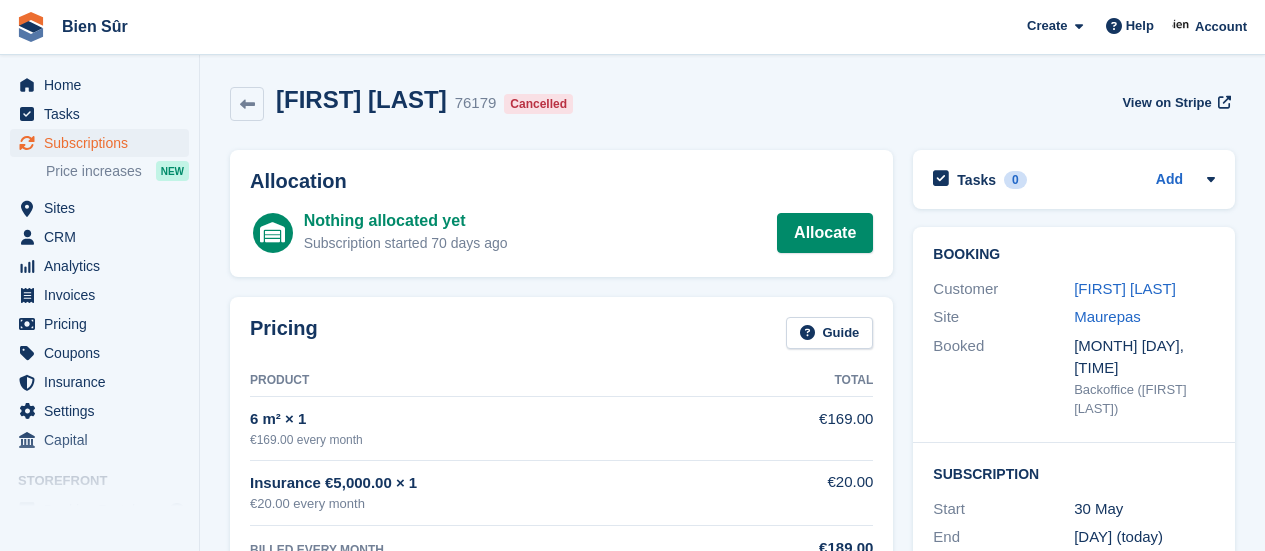 scroll, scrollTop: 0, scrollLeft: 0, axis: both 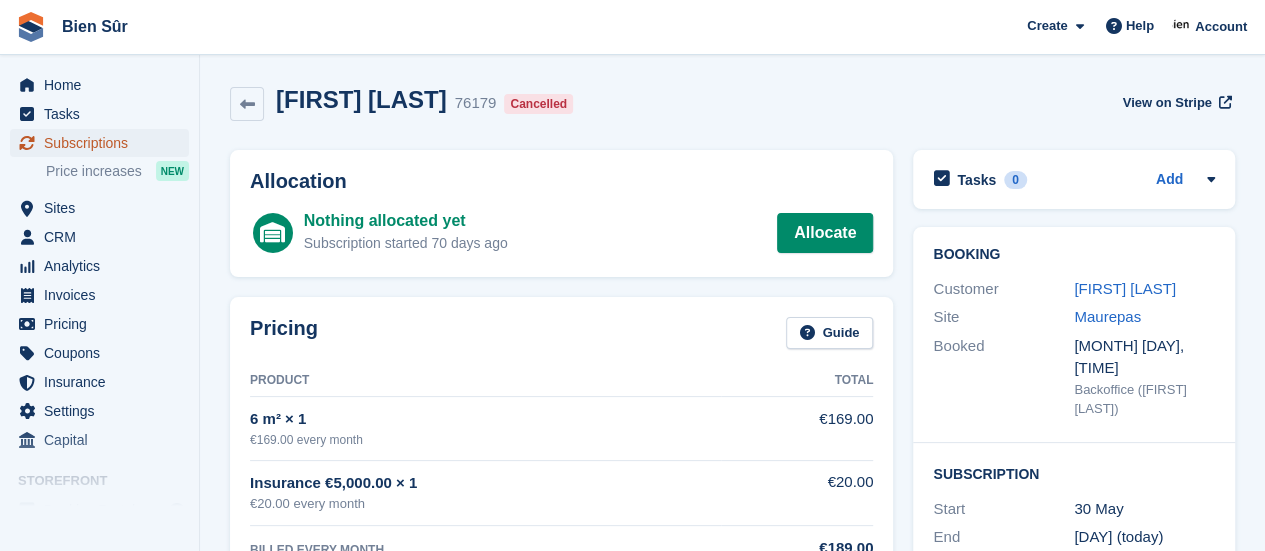 drag, startPoint x: 0, startPoint y: 0, endPoint x: 84, endPoint y: 141, distance: 164.12495 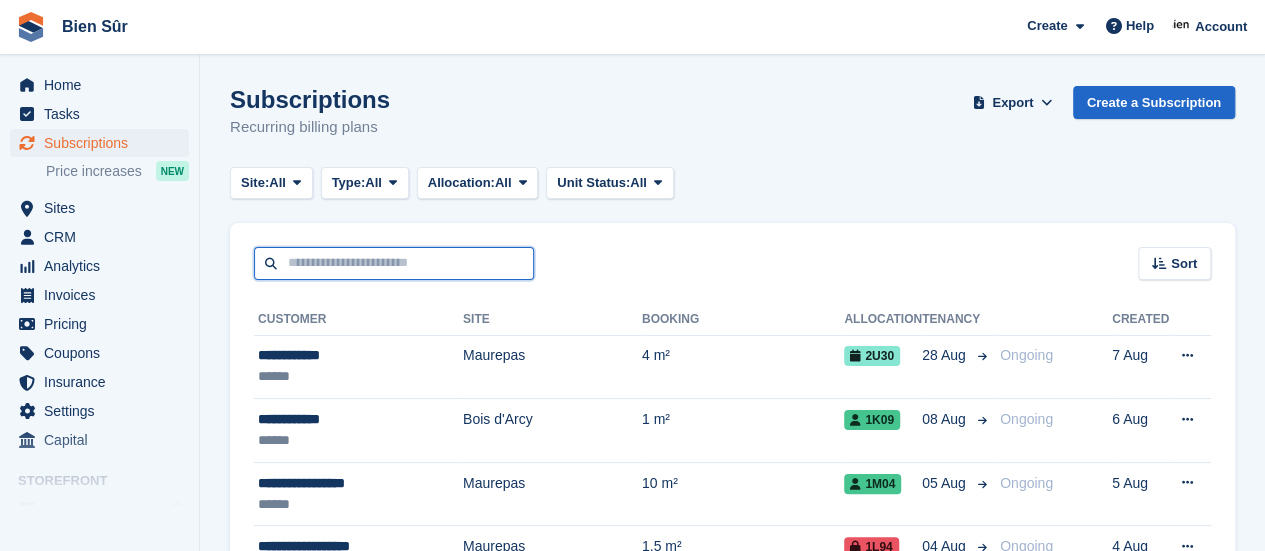 click at bounding box center (394, 263) 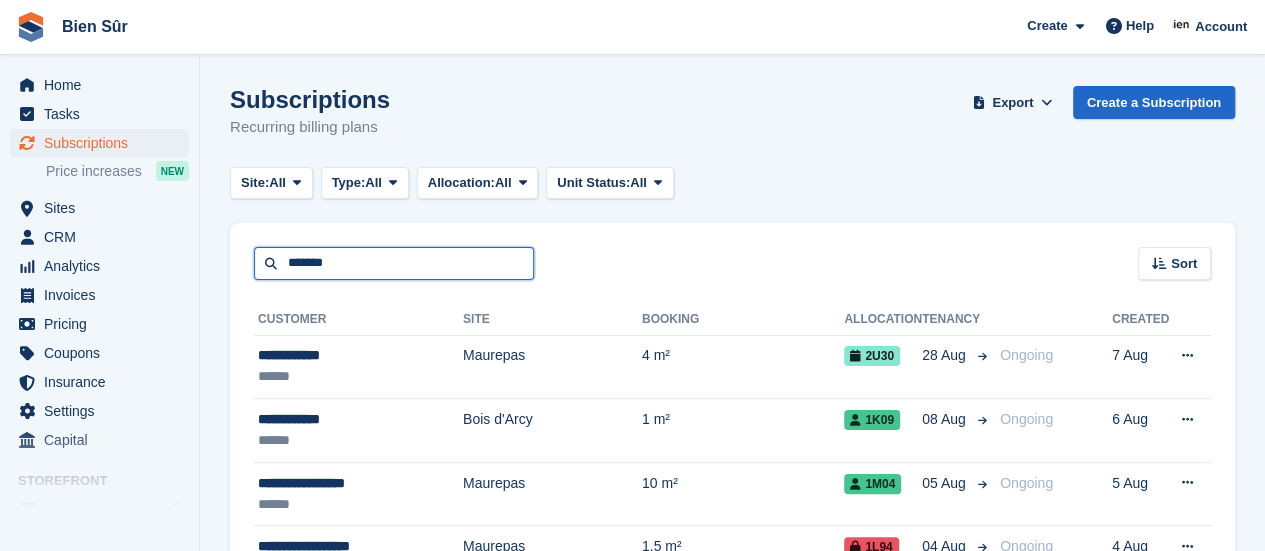 type on "*******" 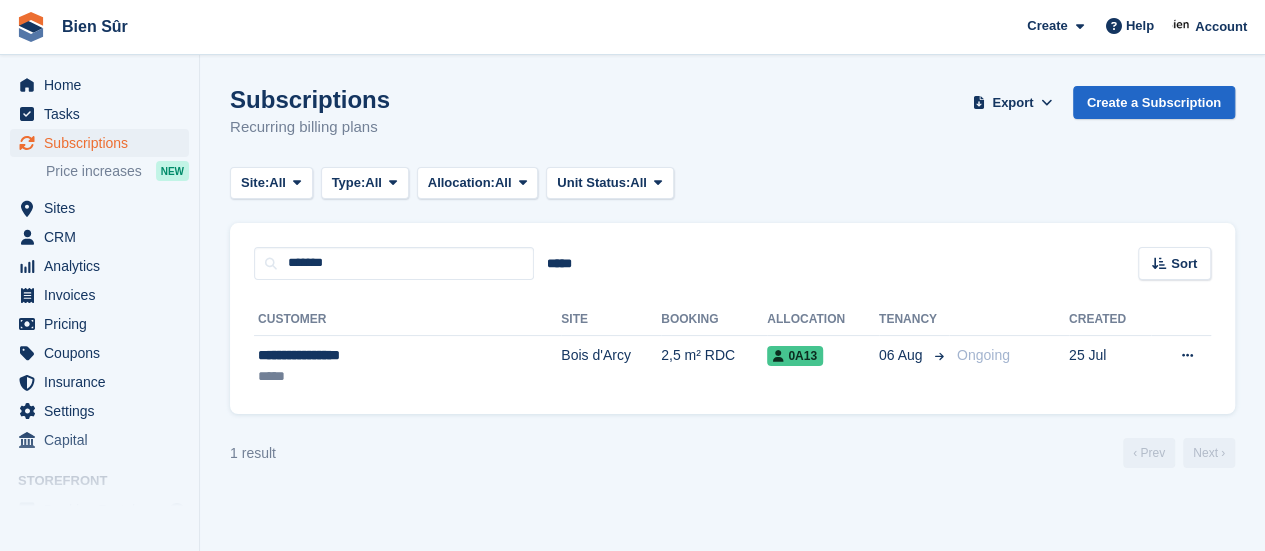 click on "*****" at bounding box center (363, 376) 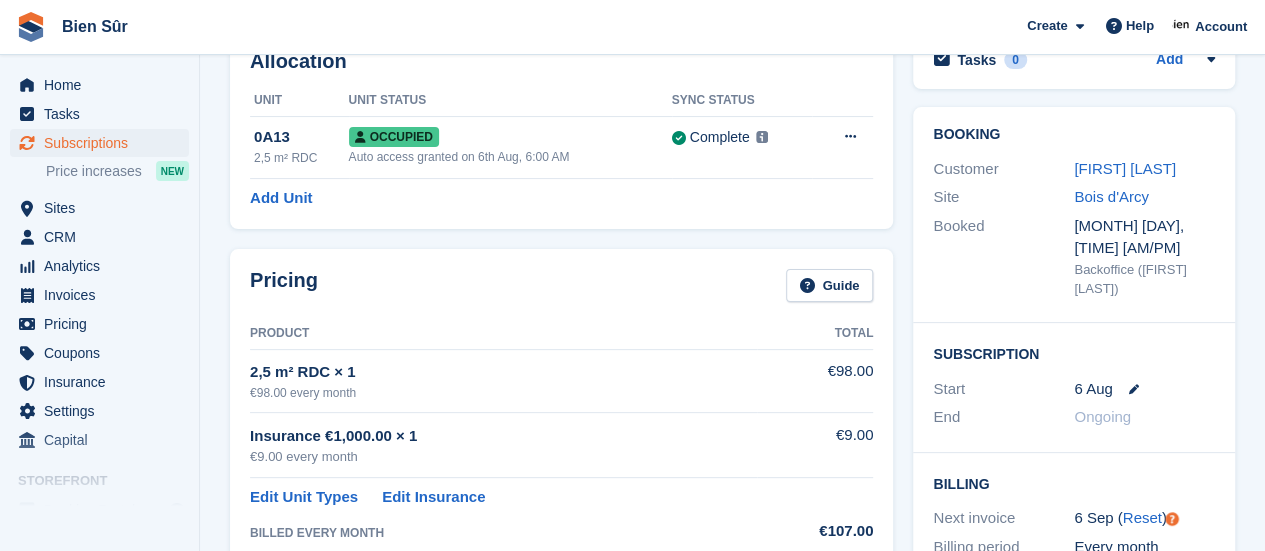 scroll, scrollTop: 0, scrollLeft: 0, axis: both 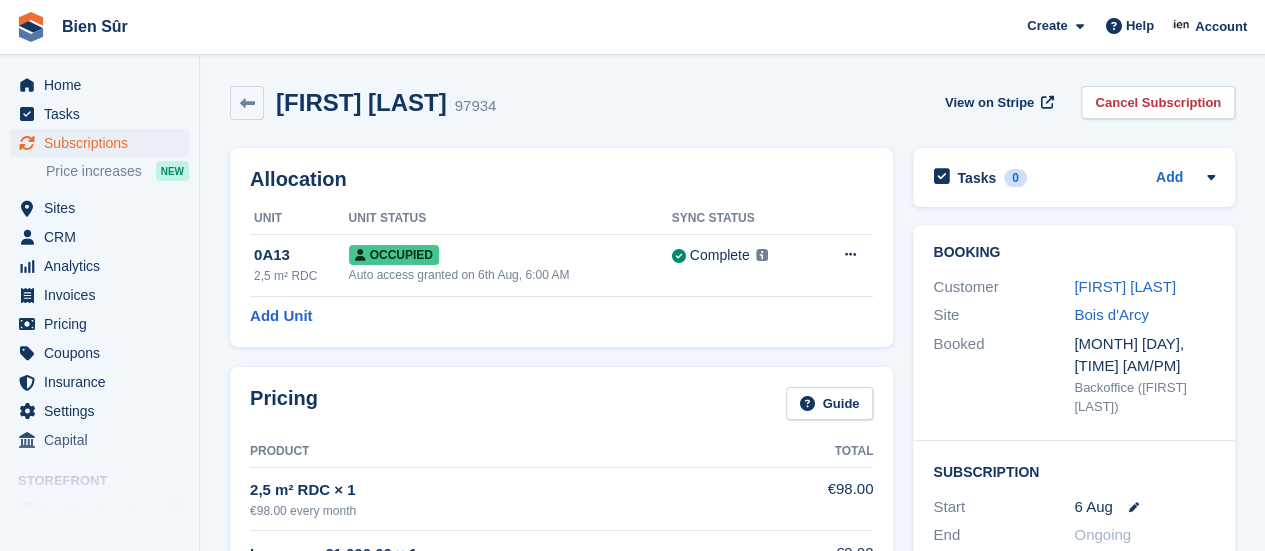 drag, startPoint x: 376, startPoint y: 105, endPoint x: 465, endPoint y: 111, distance: 89.20202 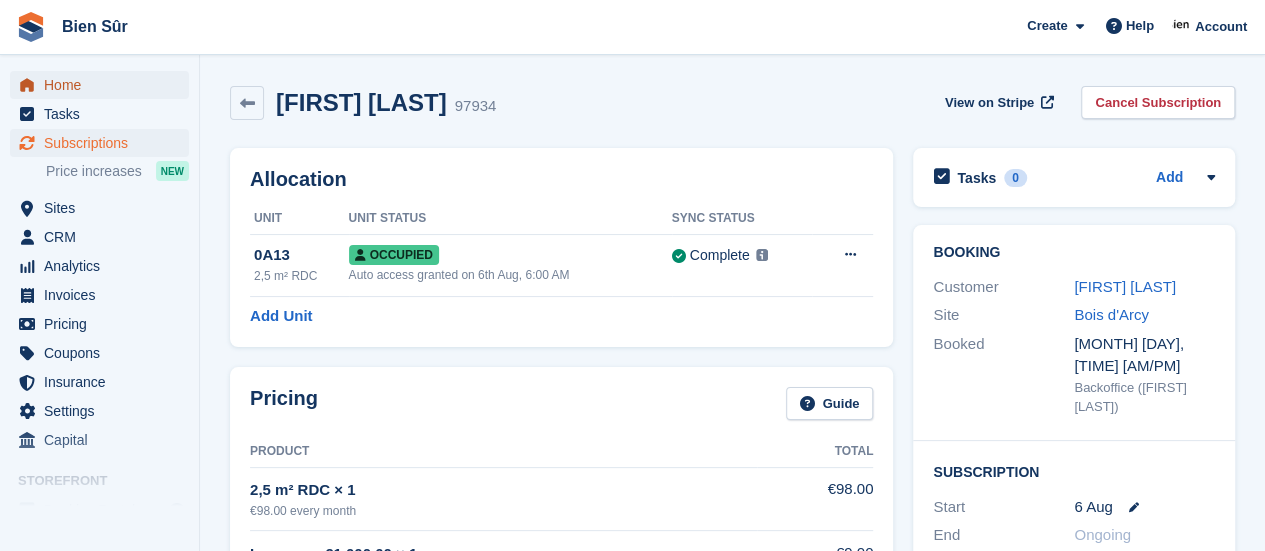 click on "Home" at bounding box center (104, 85) 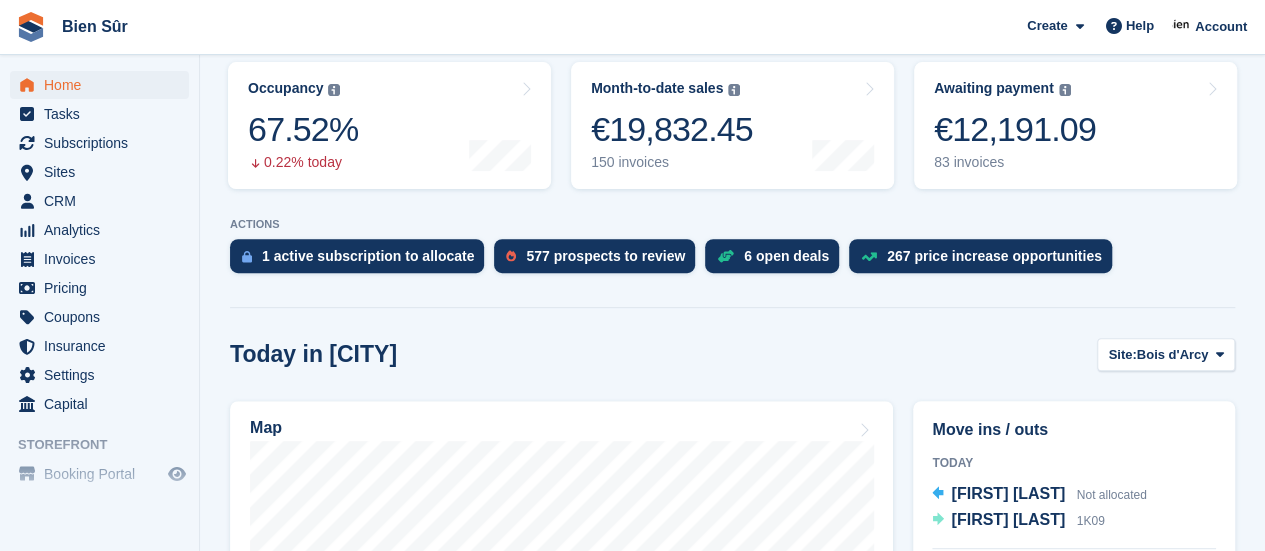 scroll, scrollTop: 500, scrollLeft: 0, axis: vertical 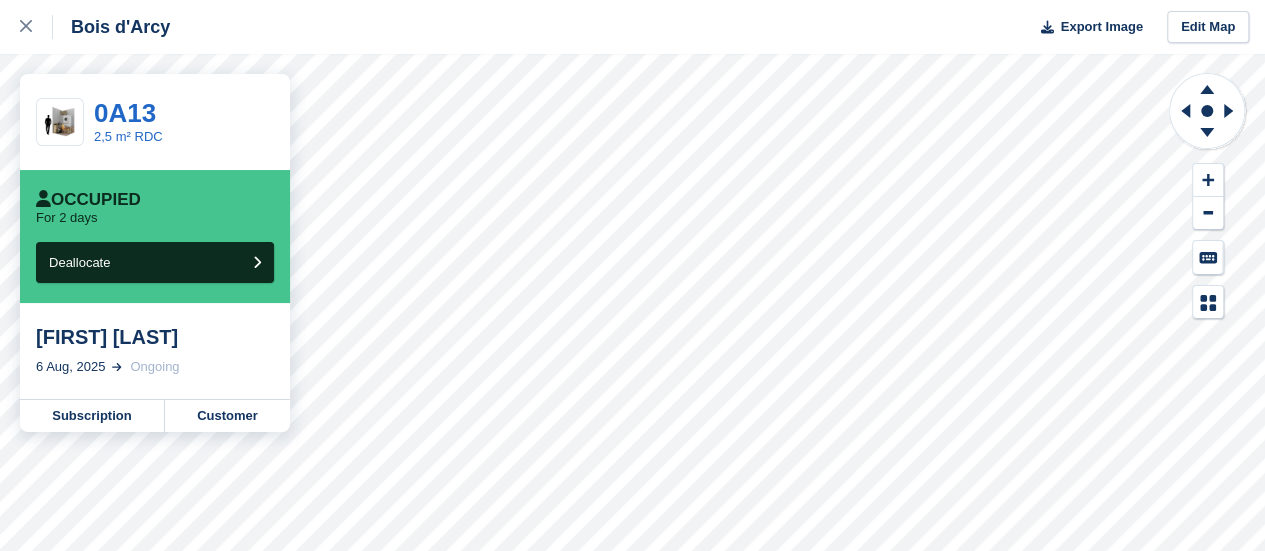 click on "Customer" at bounding box center [227, 416] 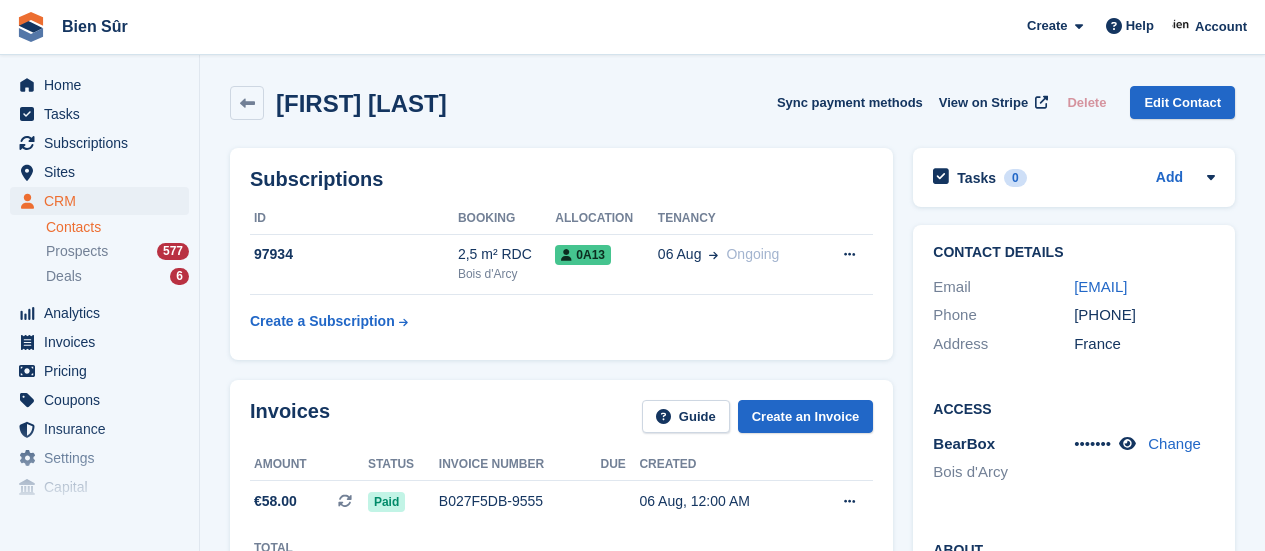 scroll, scrollTop: 0, scrollLeft: 0, axis: both 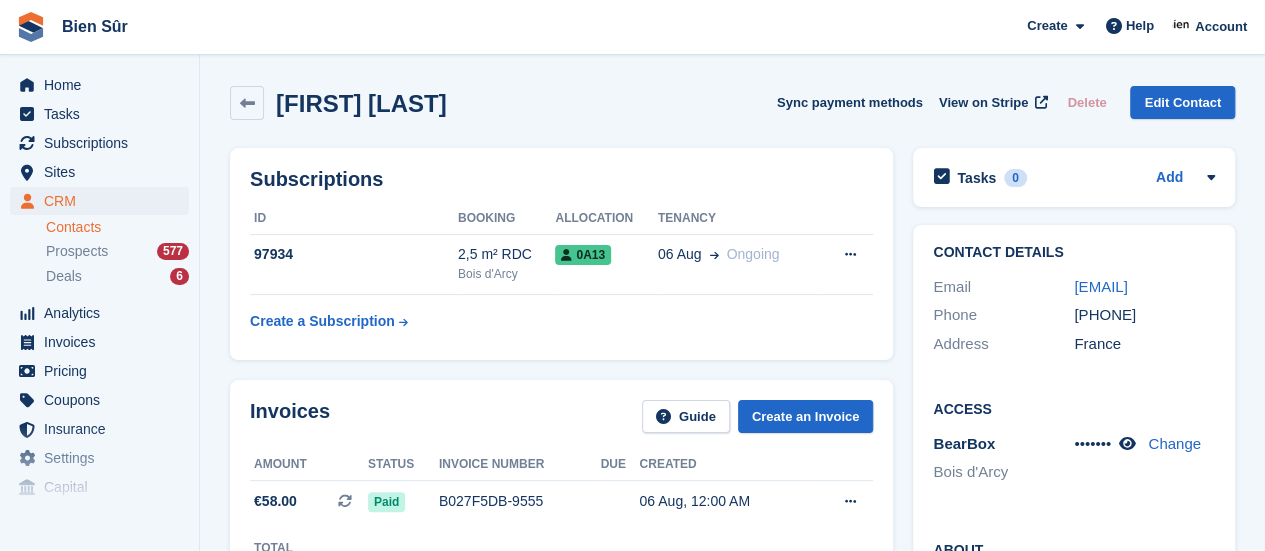 click at bounding box center [849, 254] 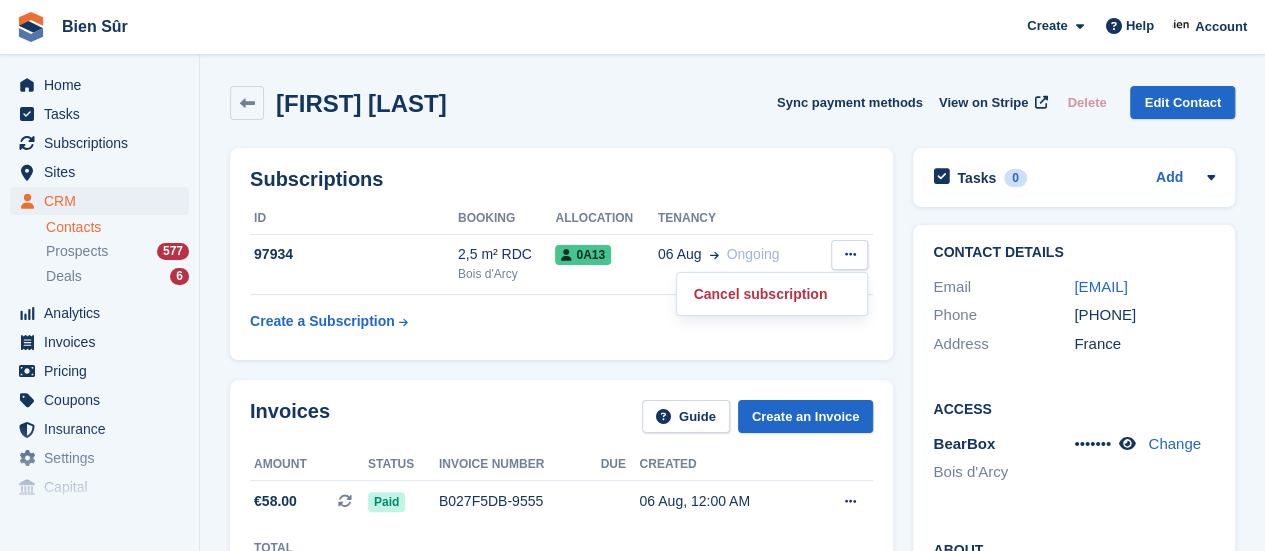 click on "2,5 m² RDC
Bois d'Arcy" at bounding box center [506, 264] 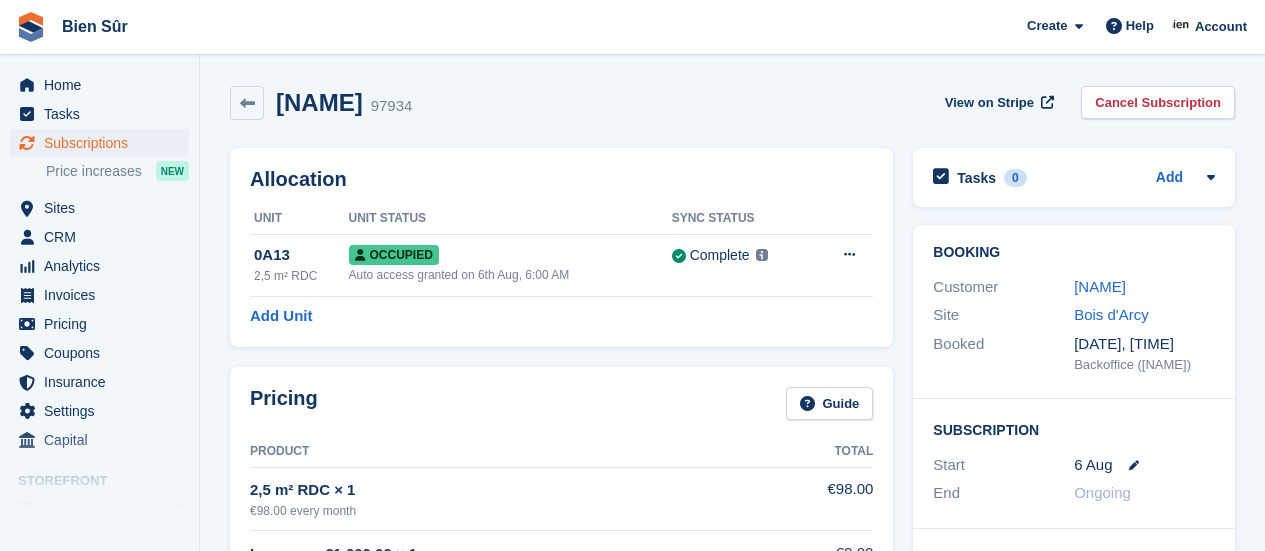 scroll, scrollTop: 0, scrollLeft: 0, axis: both 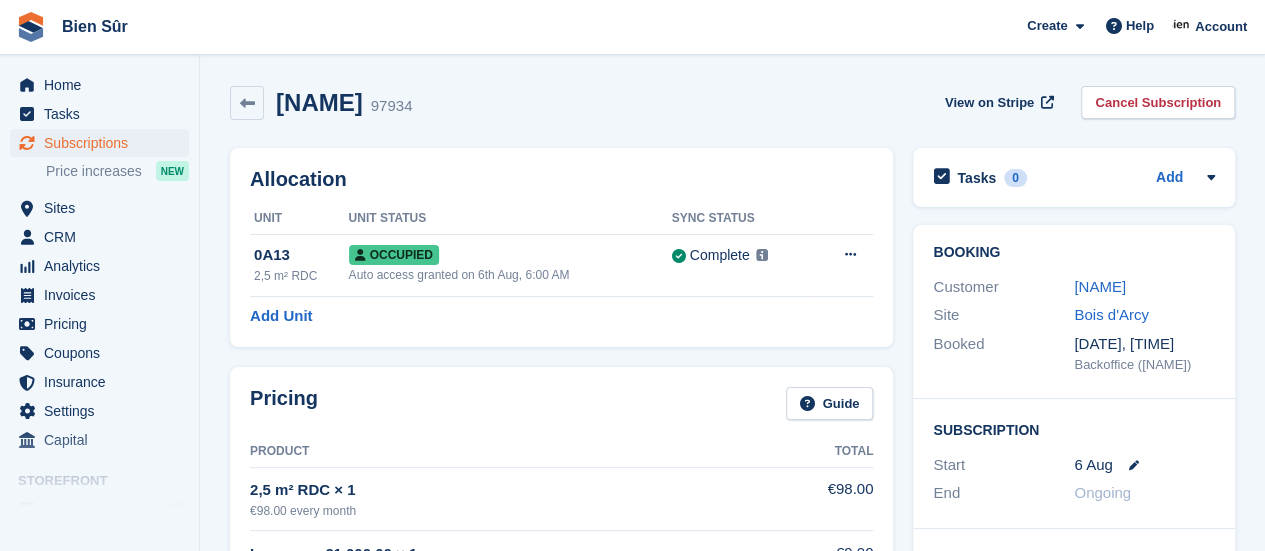 click at bounding box center [849, 254] 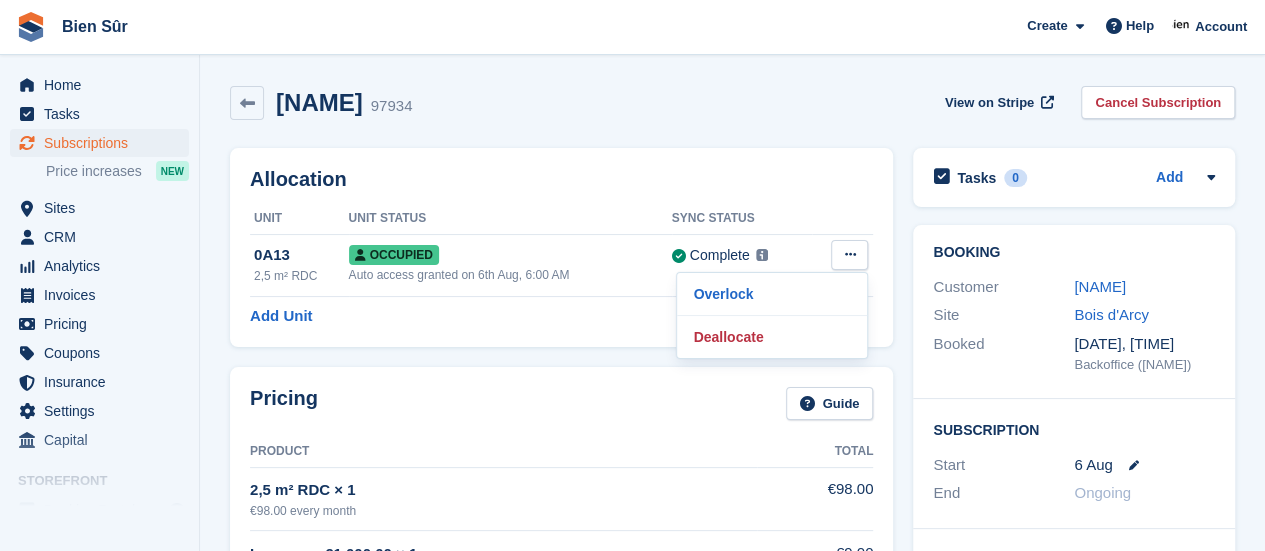 click on "Allocation
Unit
Unit Status
Sync Status
0A13
2,5 m² RDC
Occupied
Auto access granted on 6th Aug,   6:00 AM
Complete
Last synced at  6 Aug,   6:00 AM
Learn more →
Overlock
Deallocate
Add Unit" at bounding box center [561, 247] 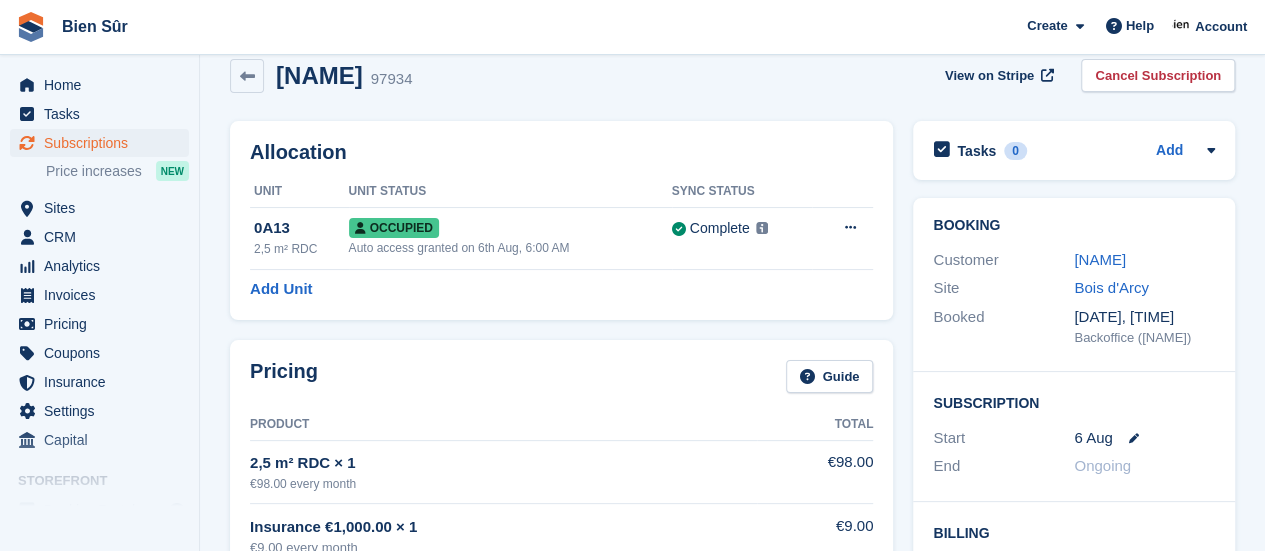 scroll, scrollTop: 0, scrollLeft: 0, axis: both 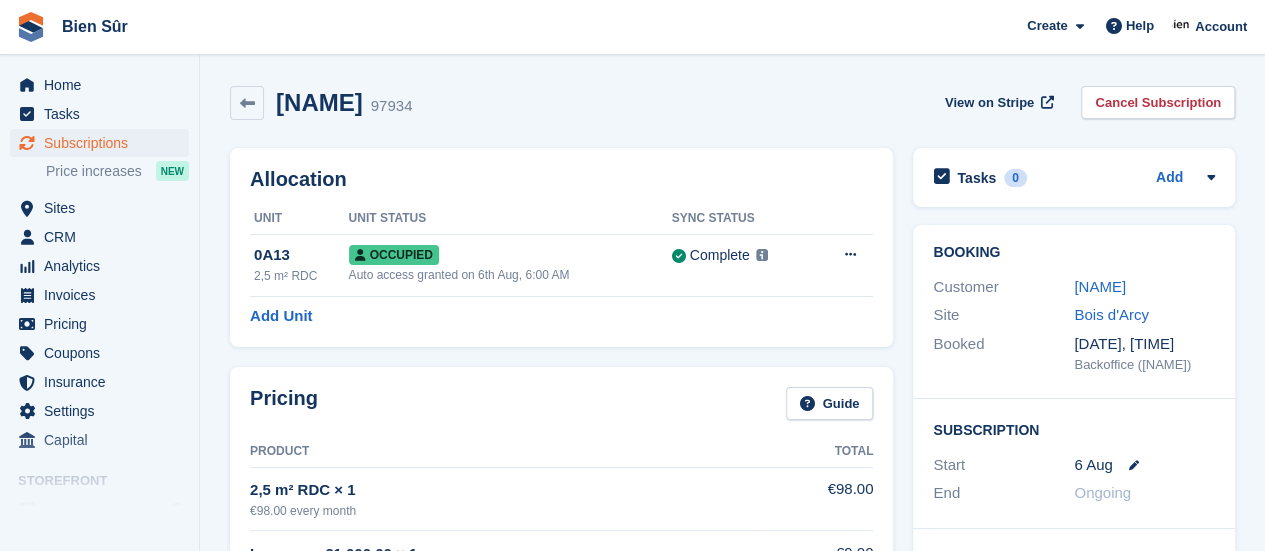 click at bounding box center [849, 254] 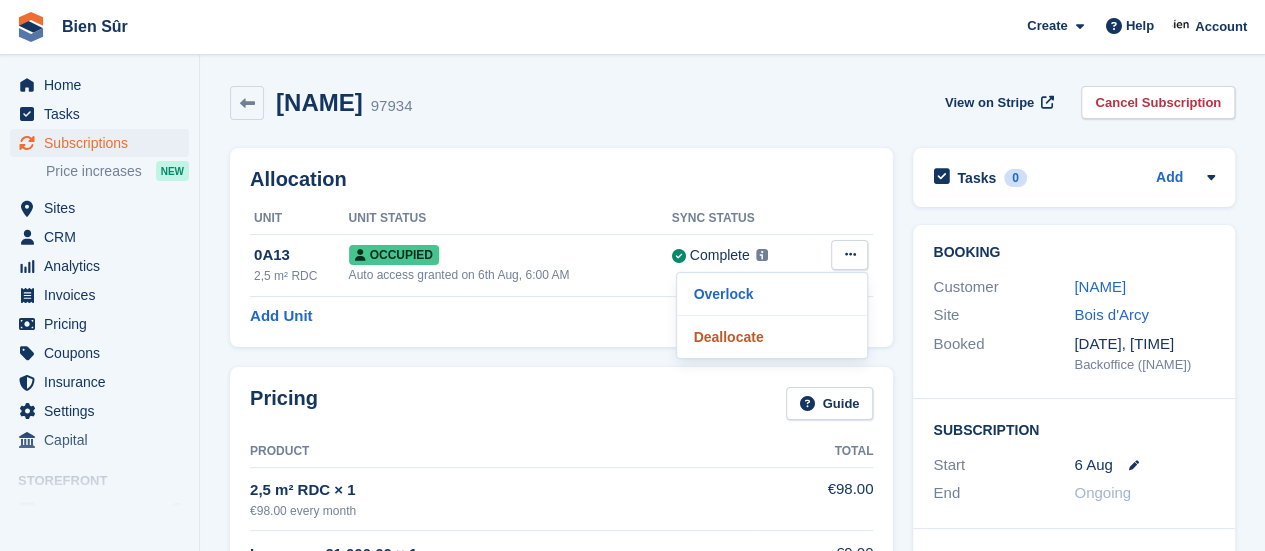 click on "Deallocate" at bounding box center (772, 337) 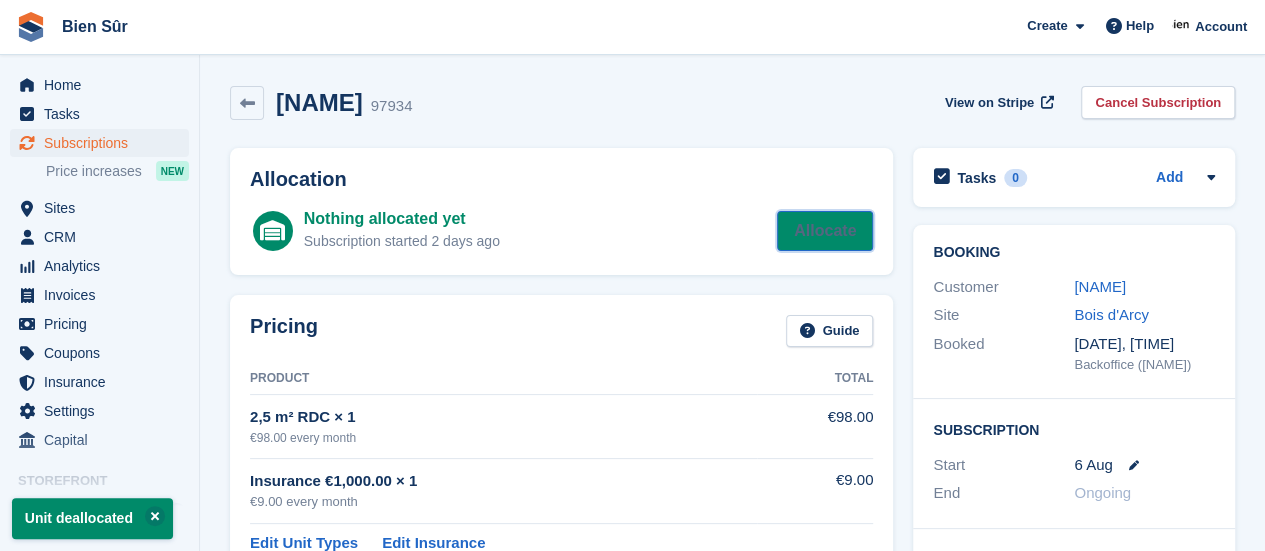 click on "Allocate" at bounding box center [825, 231] 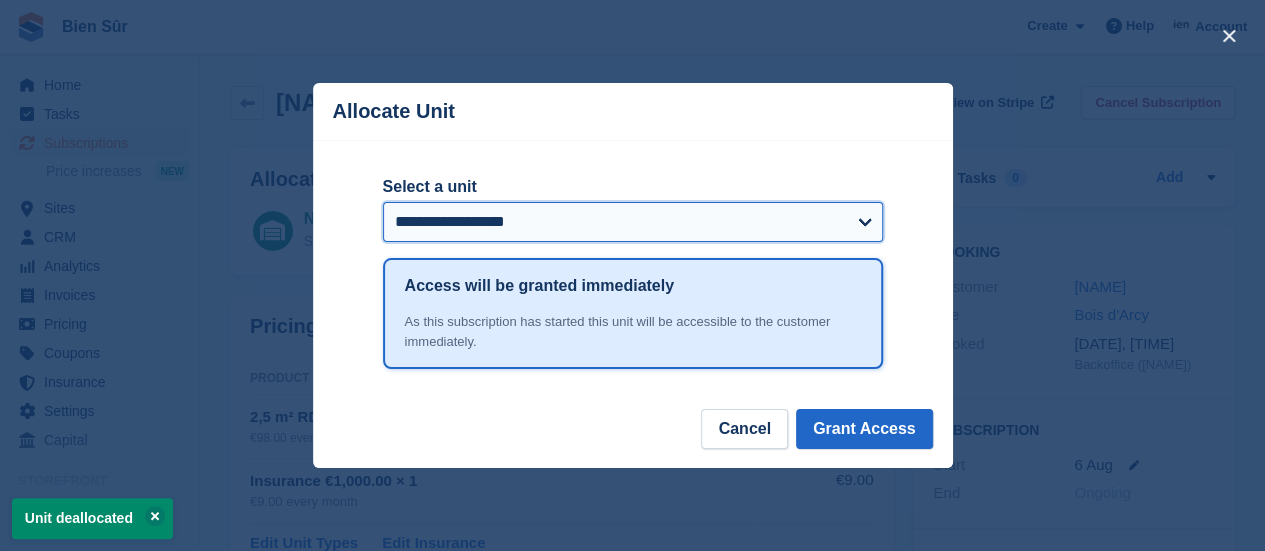 click on "**********" at bounding box center (633, 222) 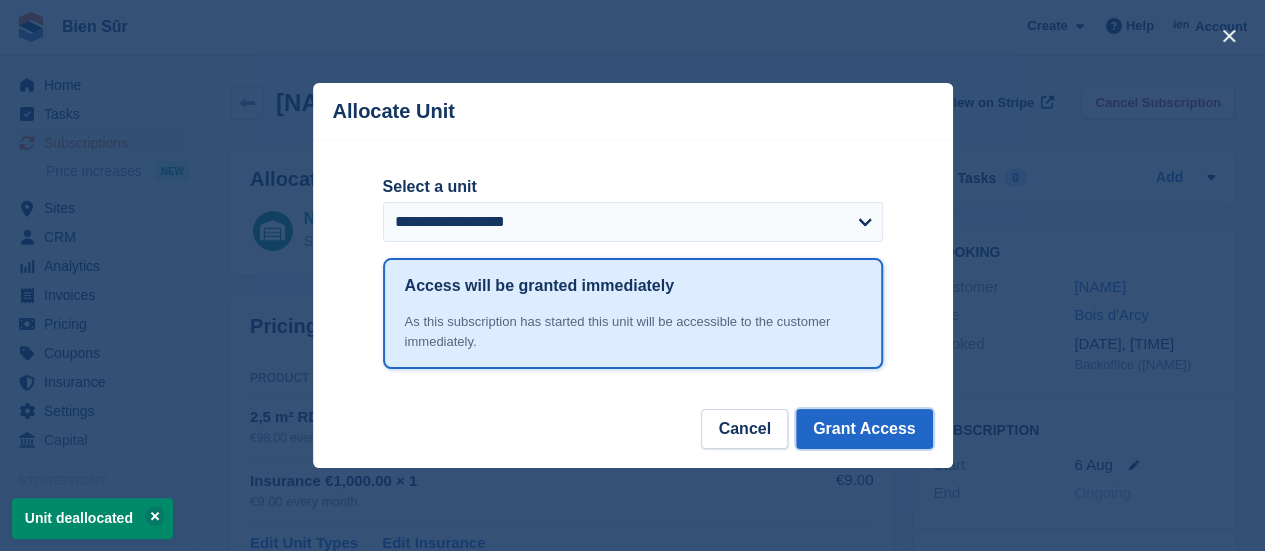 click on "Grant Access" at bounding box center (864, 429) 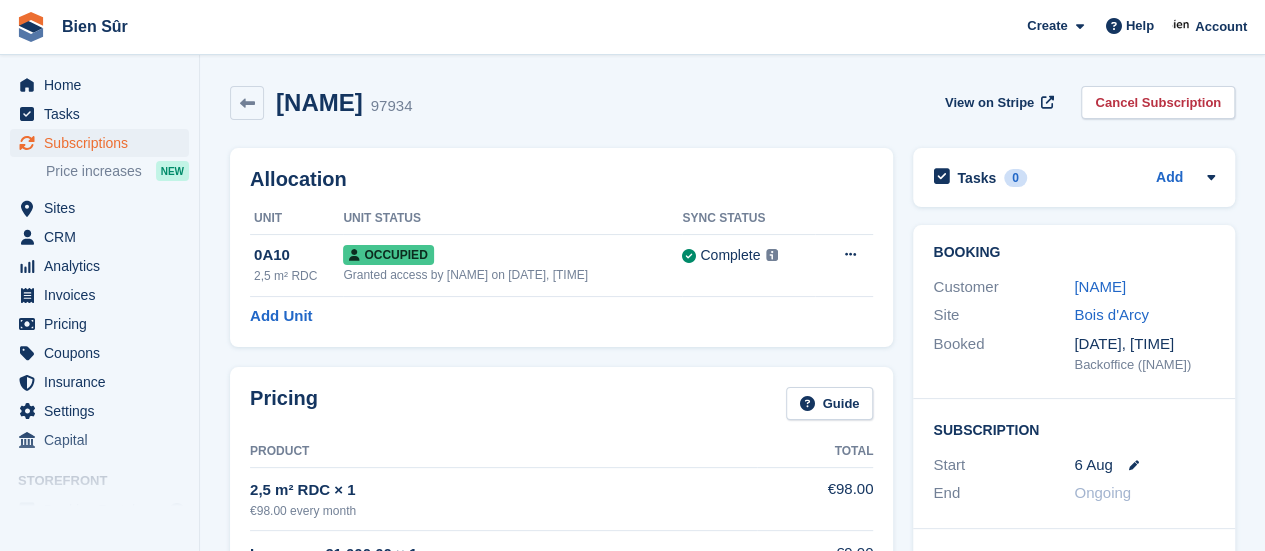 click on "Cancel Subscription" at bounding box center [1158, 102] 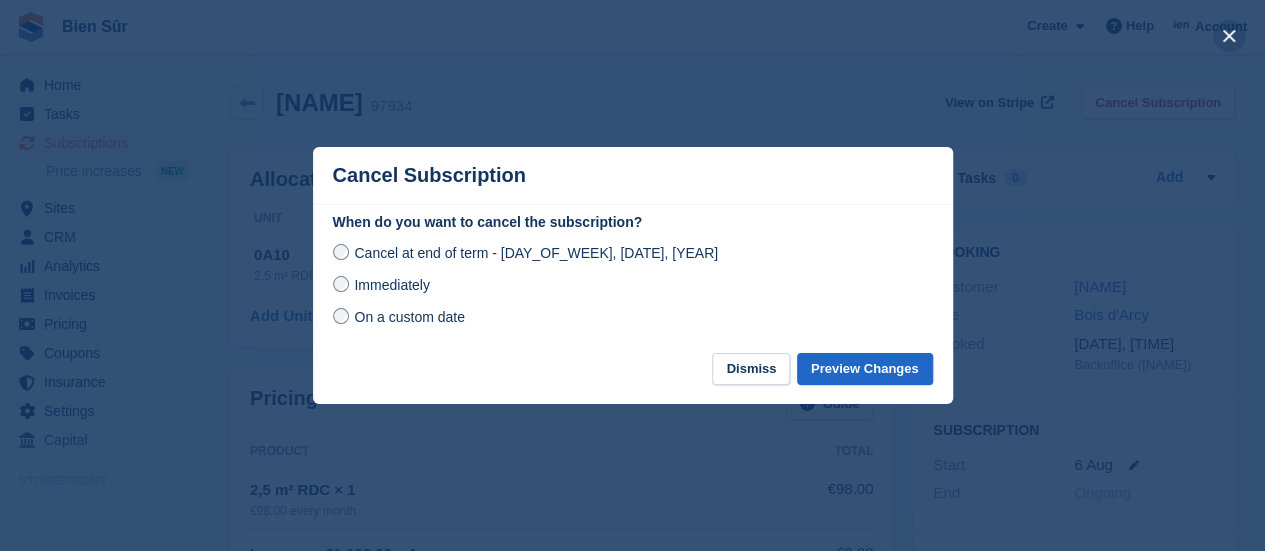 click at bounding box center (1229, 36) 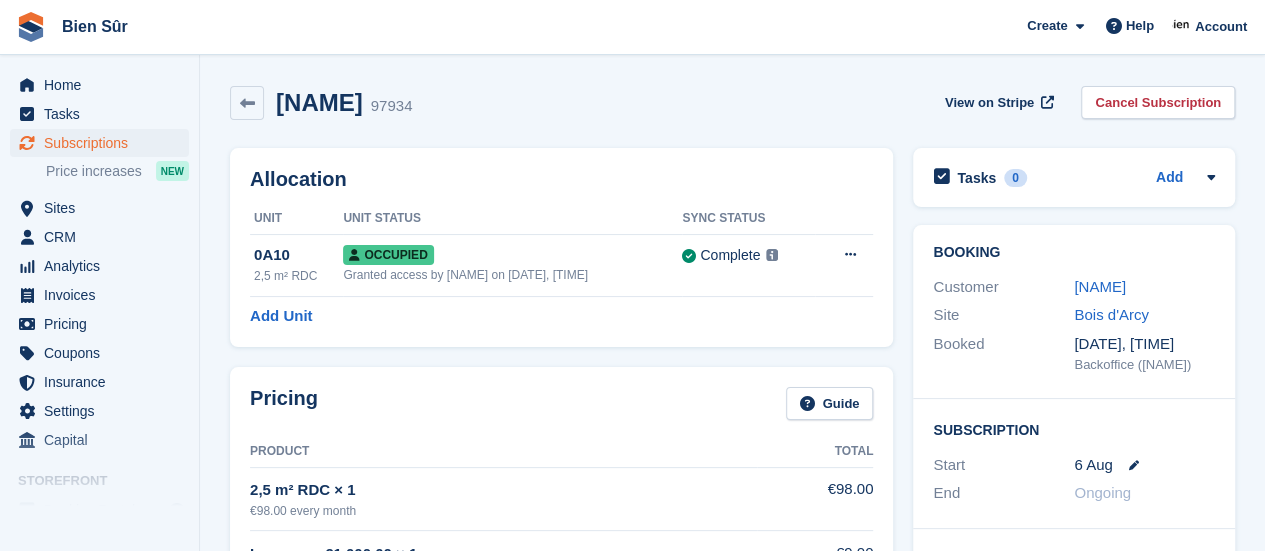 click on "Corentin Mousset
97934
View on Stripe
Cancel Subscription" at bounding box center [732, 103] 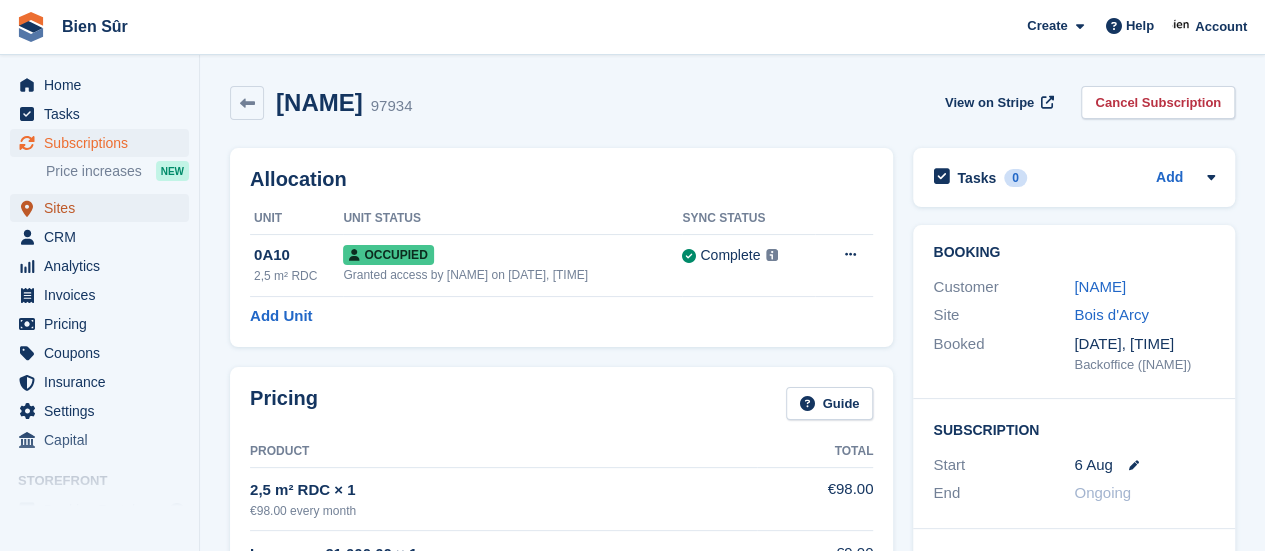 click on "Sites" at bounding box center (104, 208) 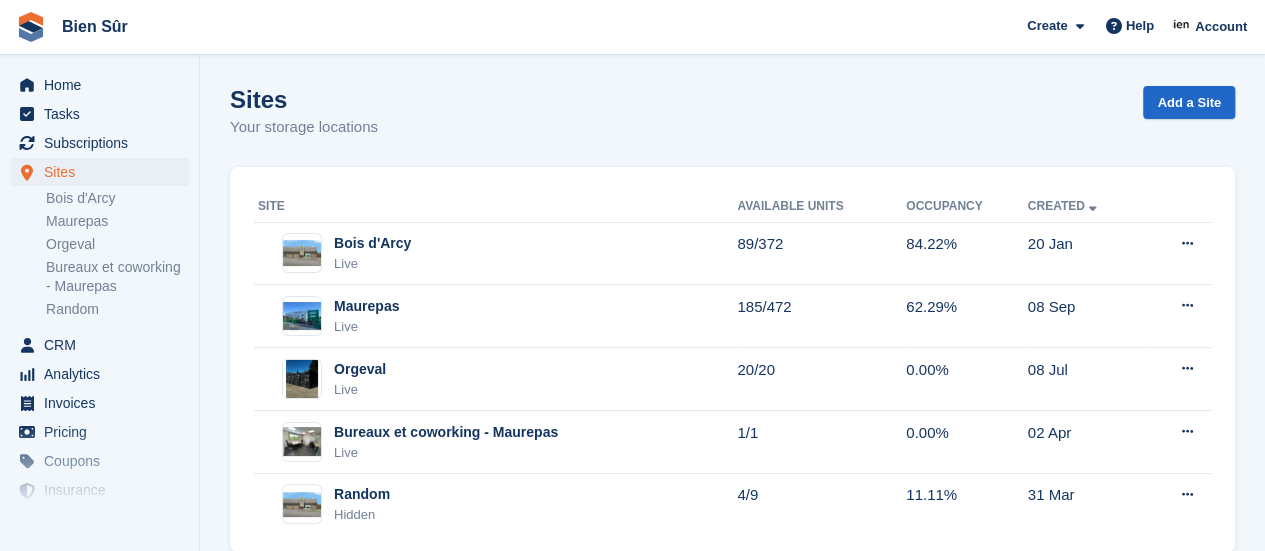 click on "Bois d'Arcy
Live" at bounding box center [497, 253] 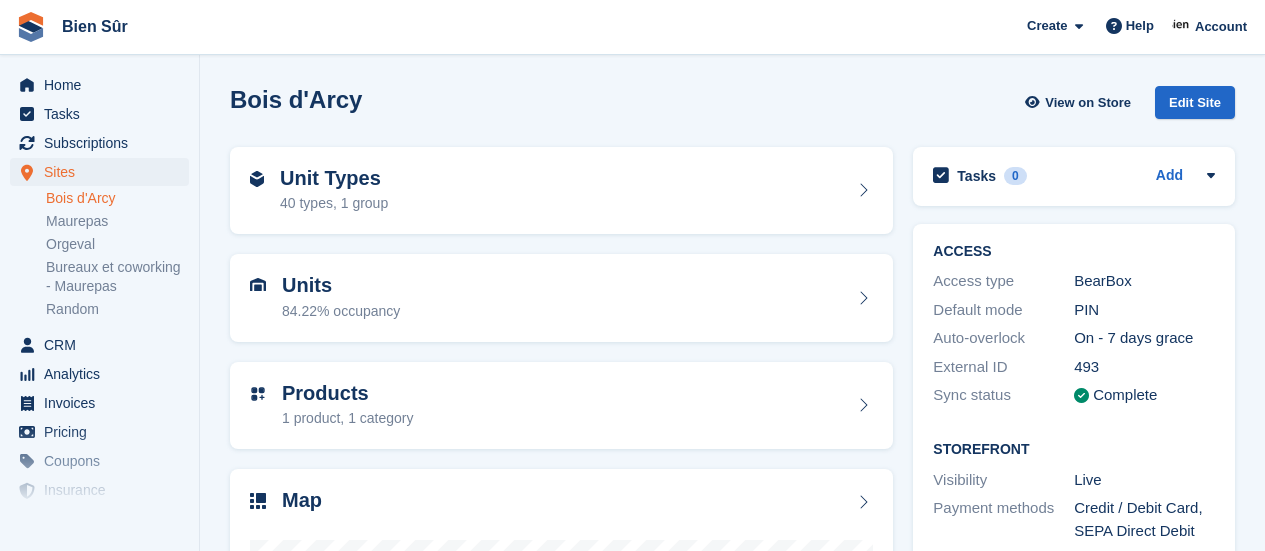 scroll, scrollTop: 0, scrollLeft: 0, axis: both 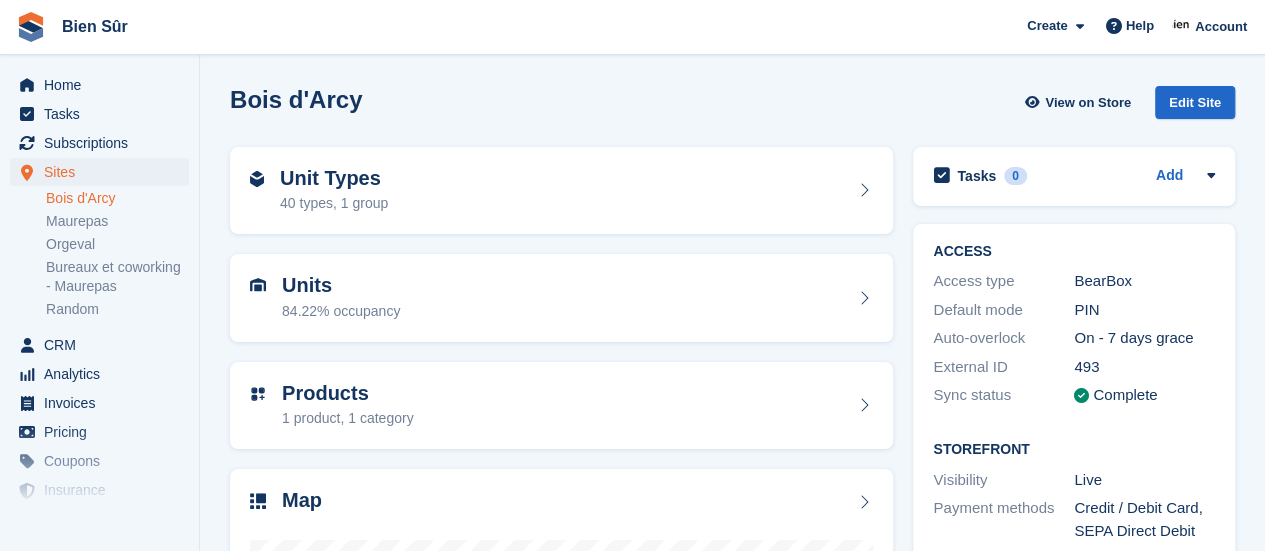 click on "Unit Types
40 types, 1 group" at bounding box center (561, 191) 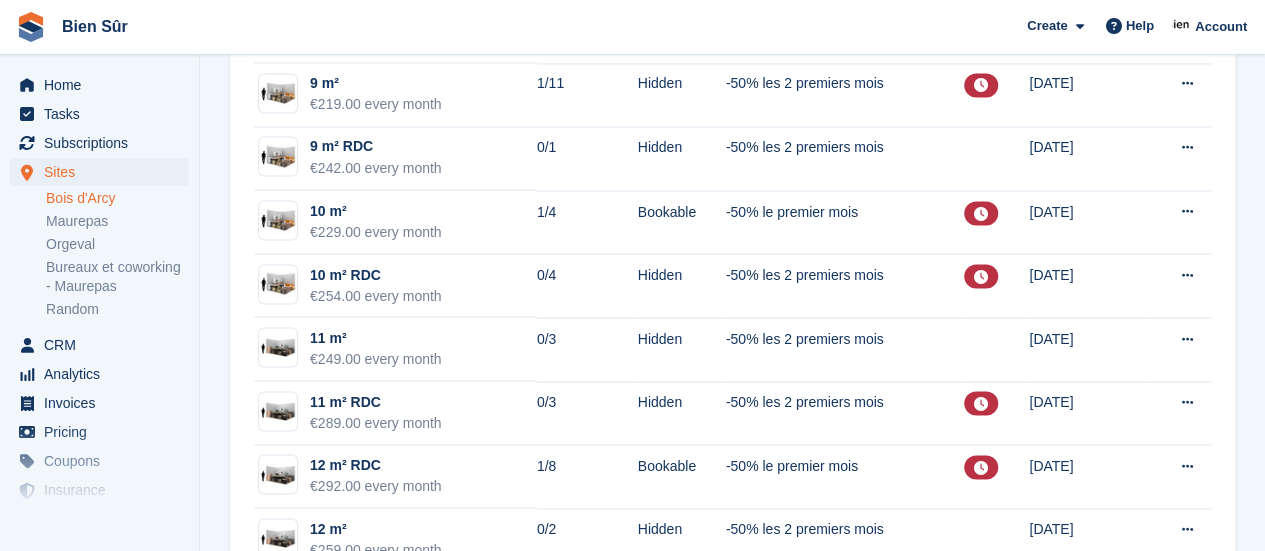 scroll, scrollTop: 1700, scrollLeft: 0, axis: vertical 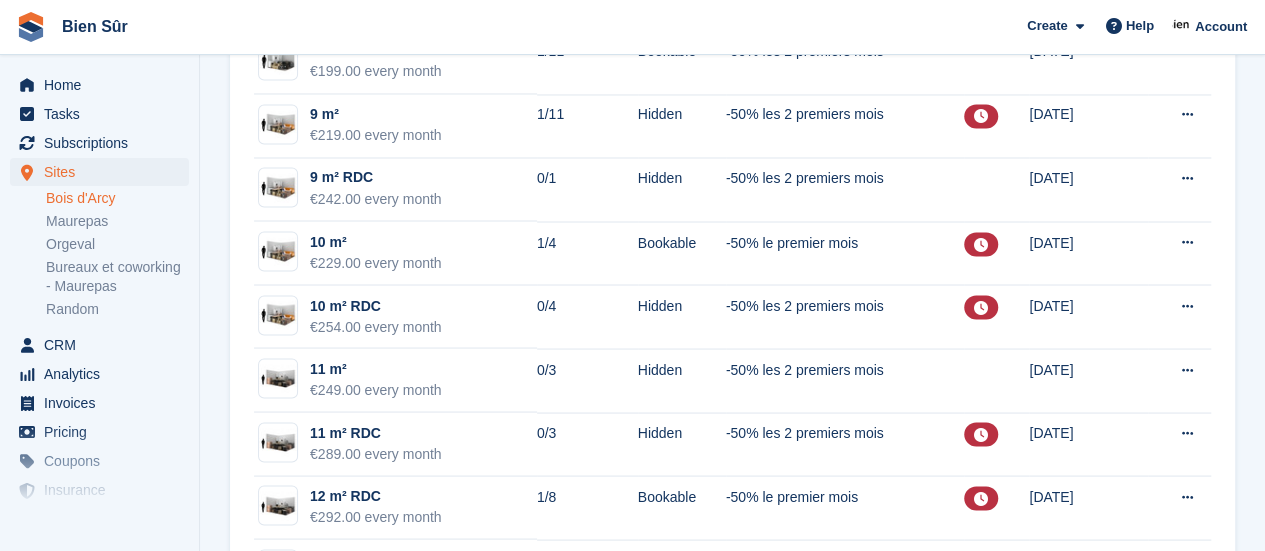 click on "Maurepas" at bounding box center (117, 221) 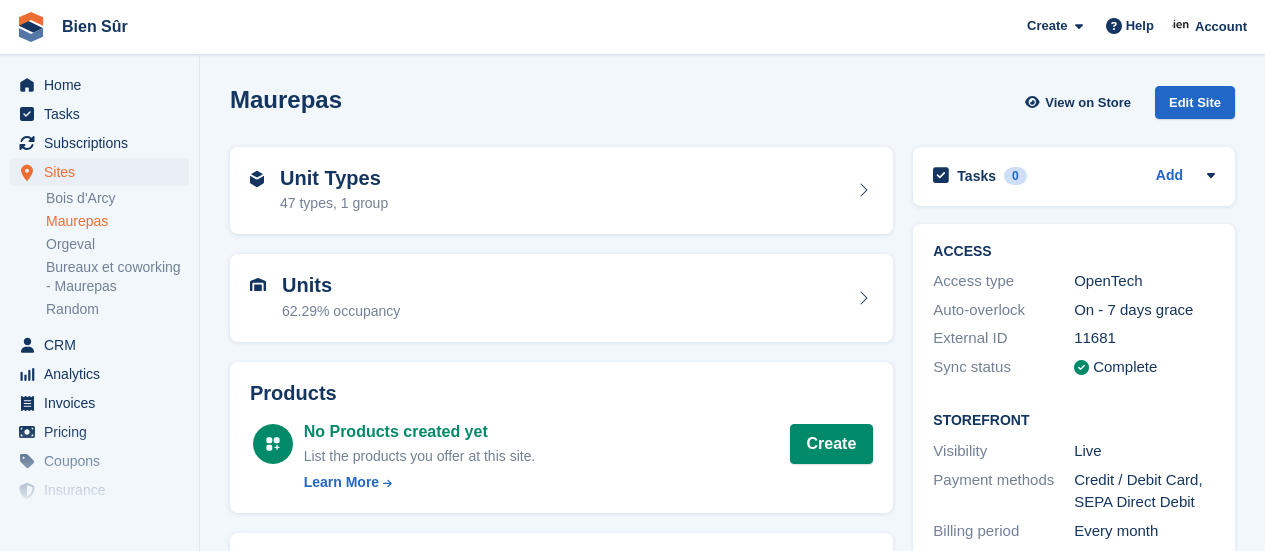 scroll, scrollTop: 0, scrollLeft: 0, axis: both 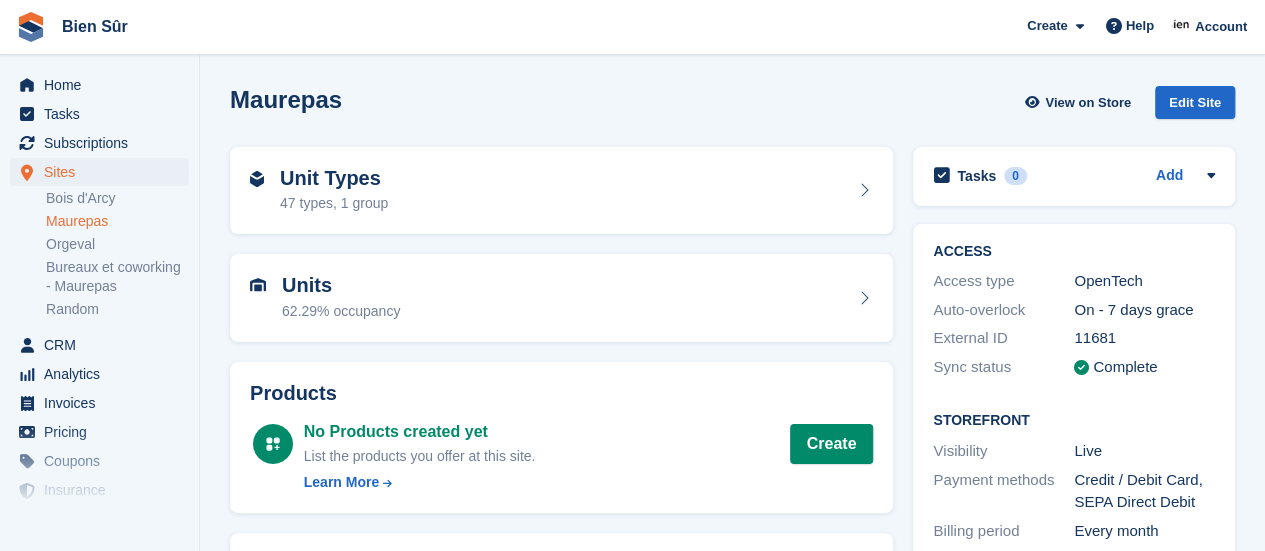 click on "Unit Types
47 types, 1 group" at bounding box center [561, 191] 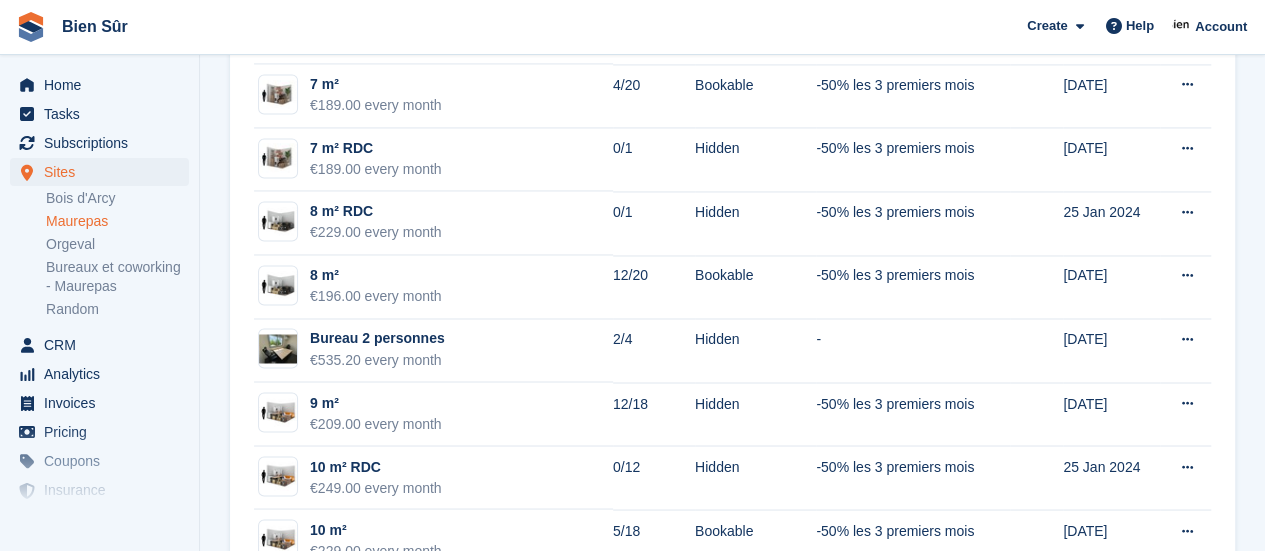 scroll, scrollTop: 1600, scrollLeft: 0, axis: vertical 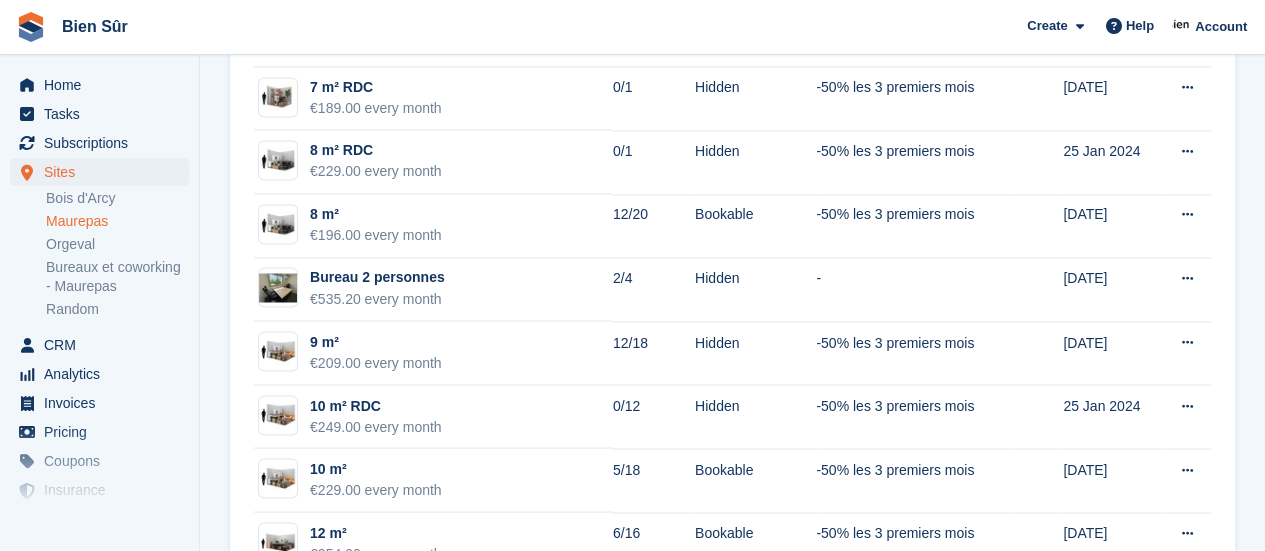 click on "Bois d'Arcy" at bounding box center [117, 198] 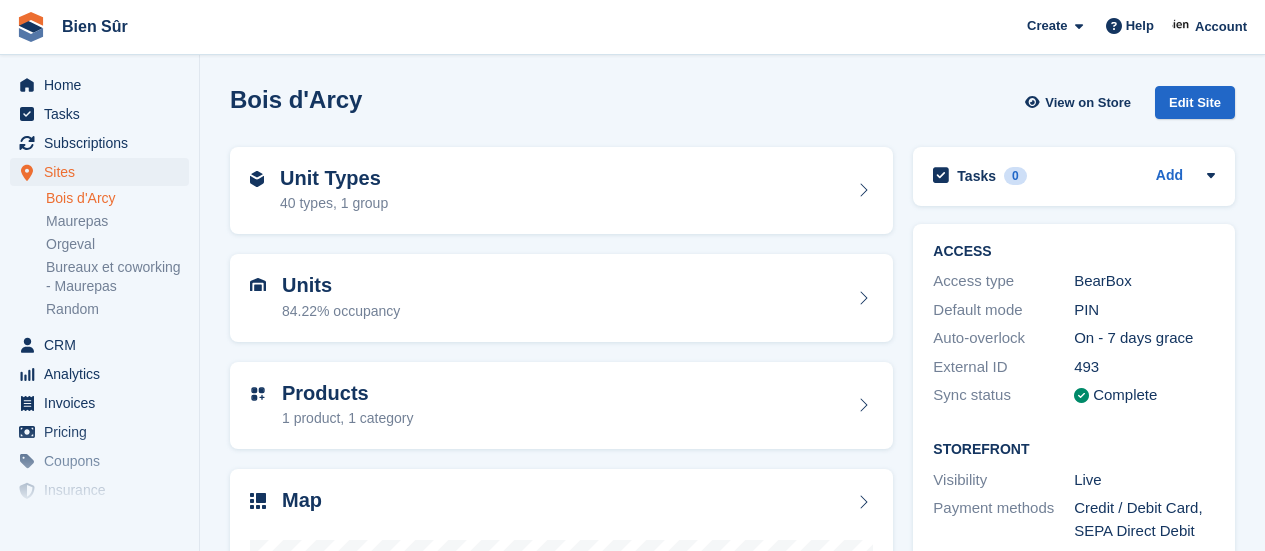 scroll, scrollTop: 0, scrollLeft: 0, axis: both 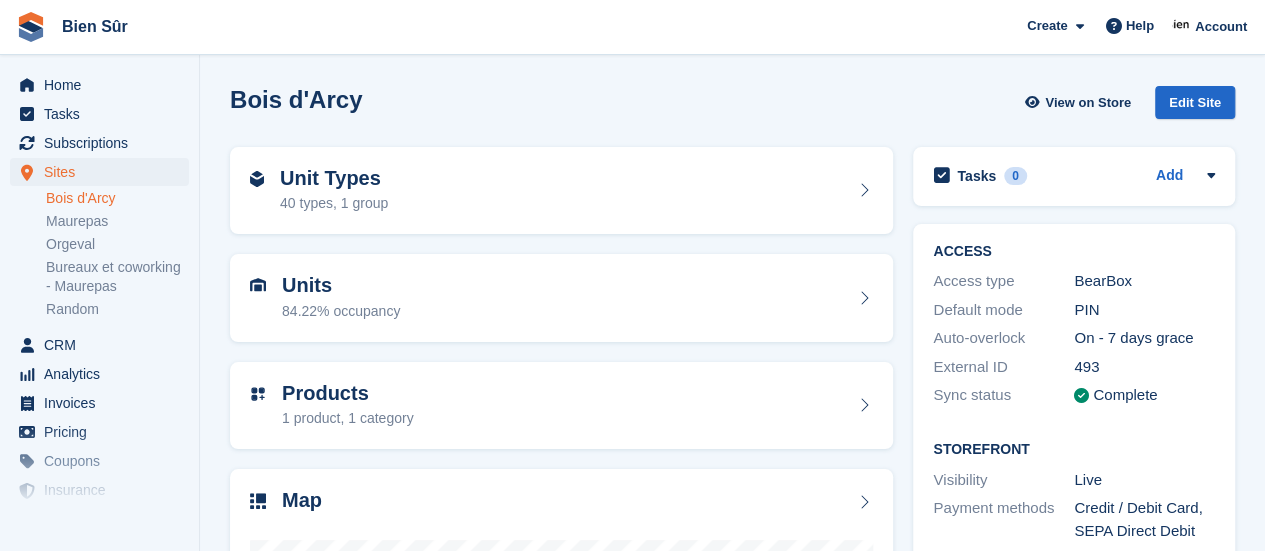 click on "Maurepas" at bounding box center [117, 221] 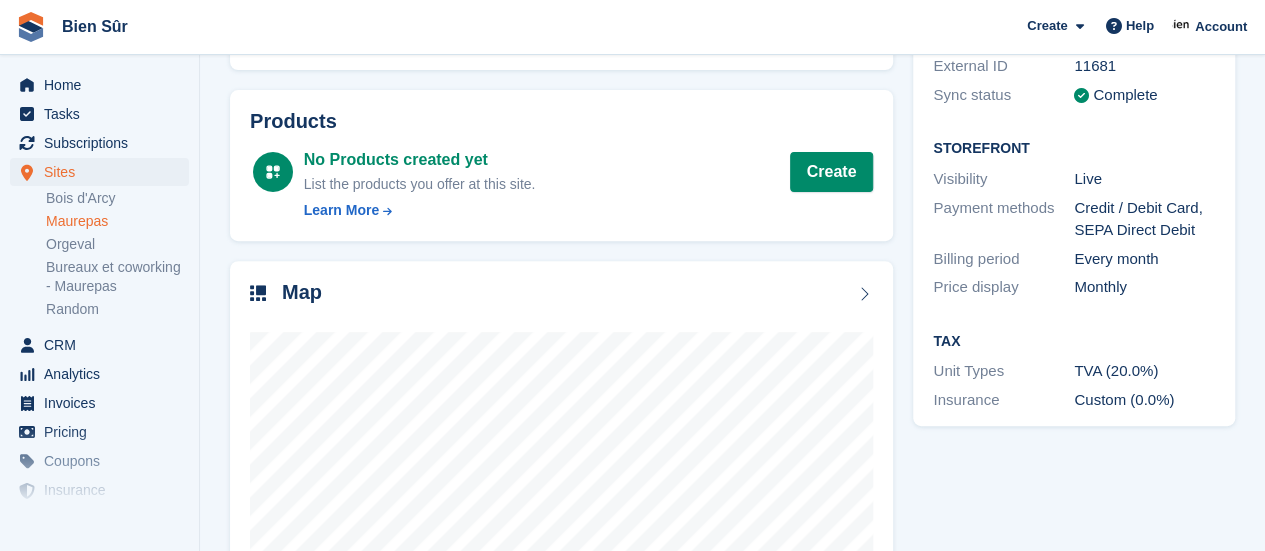 scroll, scrollTop: 472, scrollLeft: 0, axis: vertical 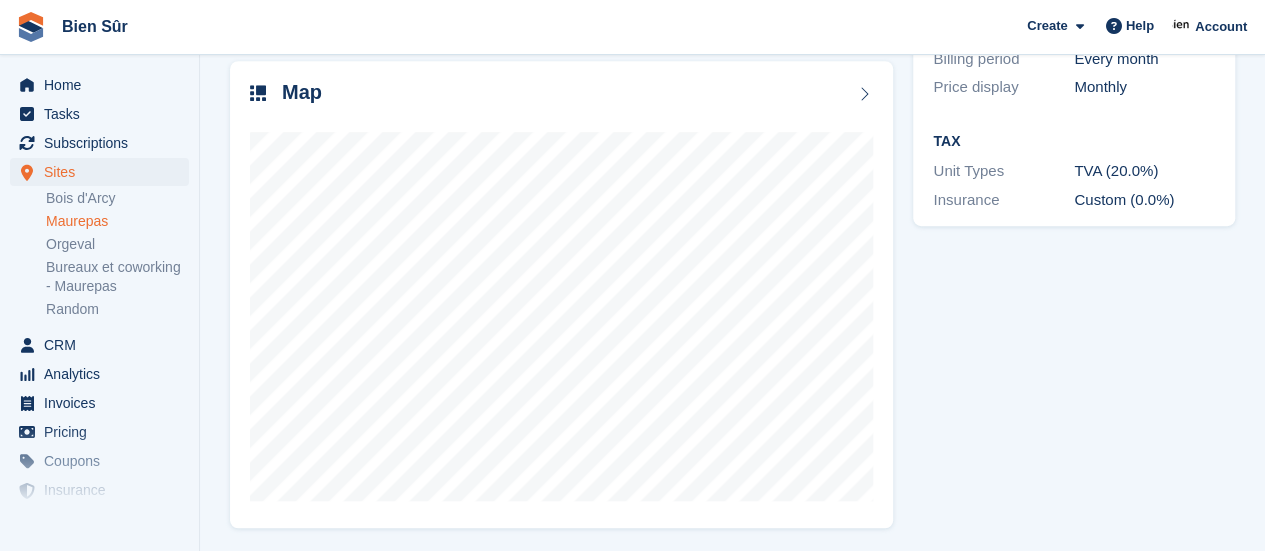 click on "Maurepas" at bounding box center [117, 221] 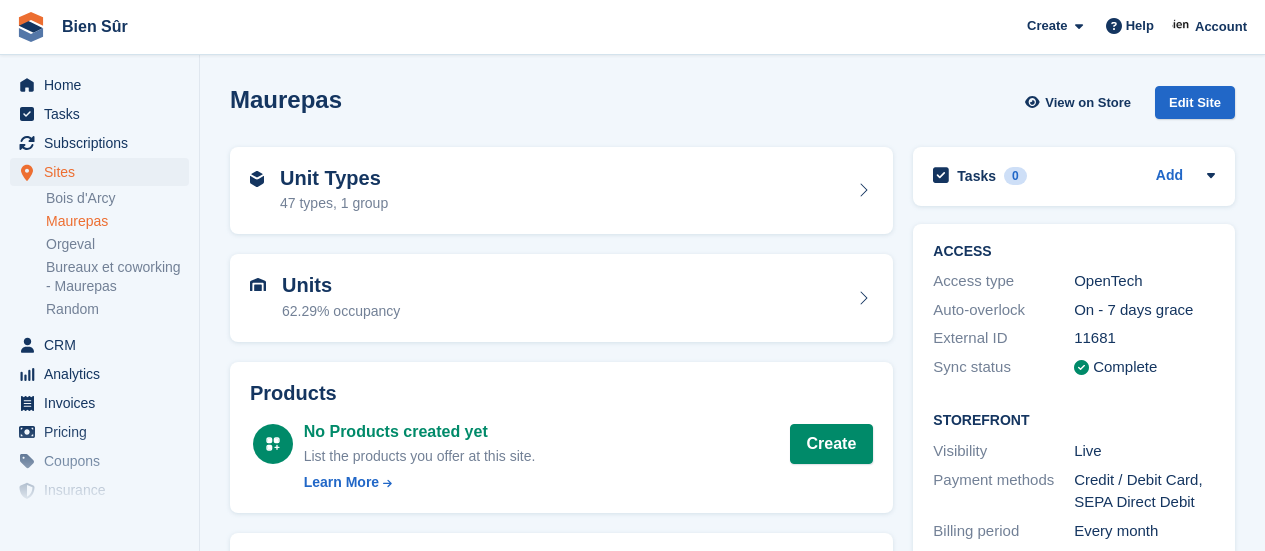 scroll, scrollTop: 0, scrollLeft: 0, axis: both 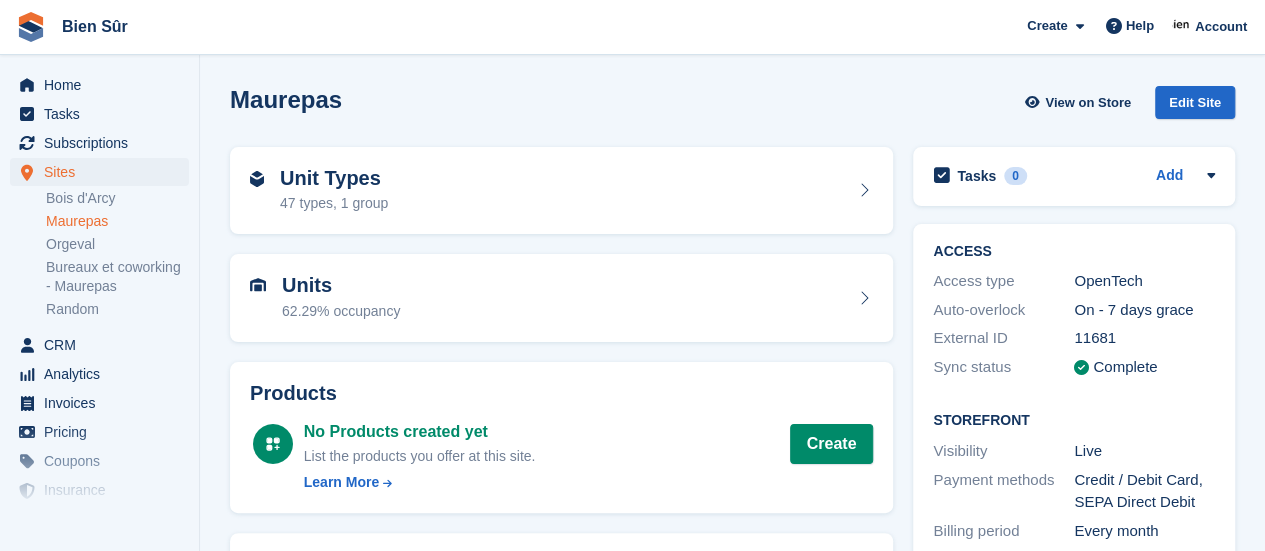 click on "Unit Types
47 types, 1 group" at bounding box center (561, 191) 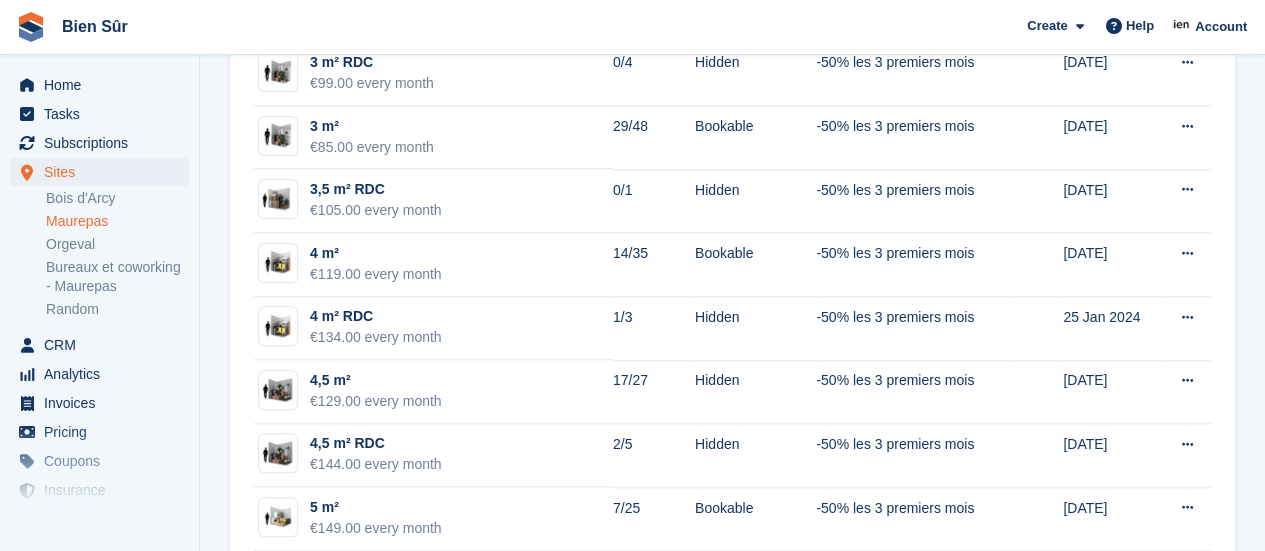 scroll, scrollTop: 800, scrollLeft: 0, axis: vertical 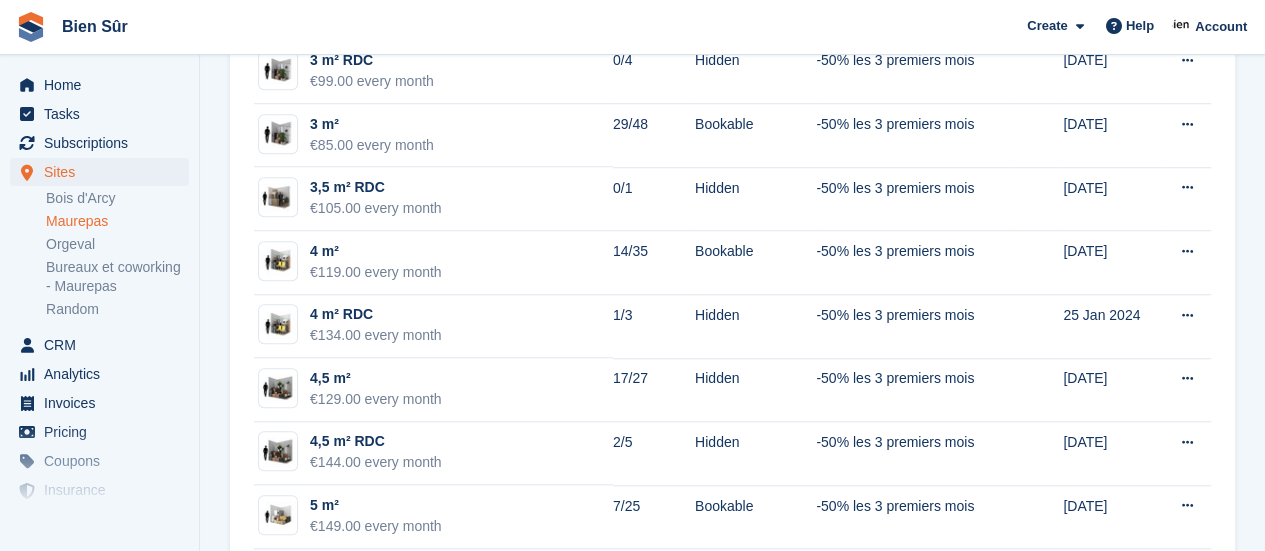 click on "Orgeval" at bounding box center [117, 244] 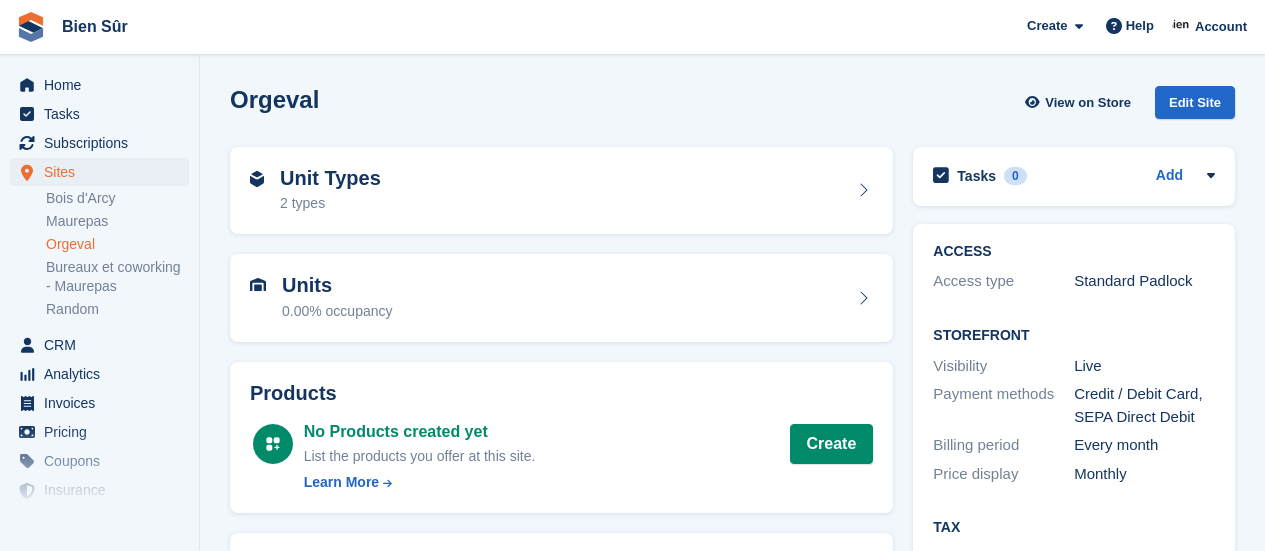 scroll, scrollTop: 0, scrollLeft: 0, axis: both 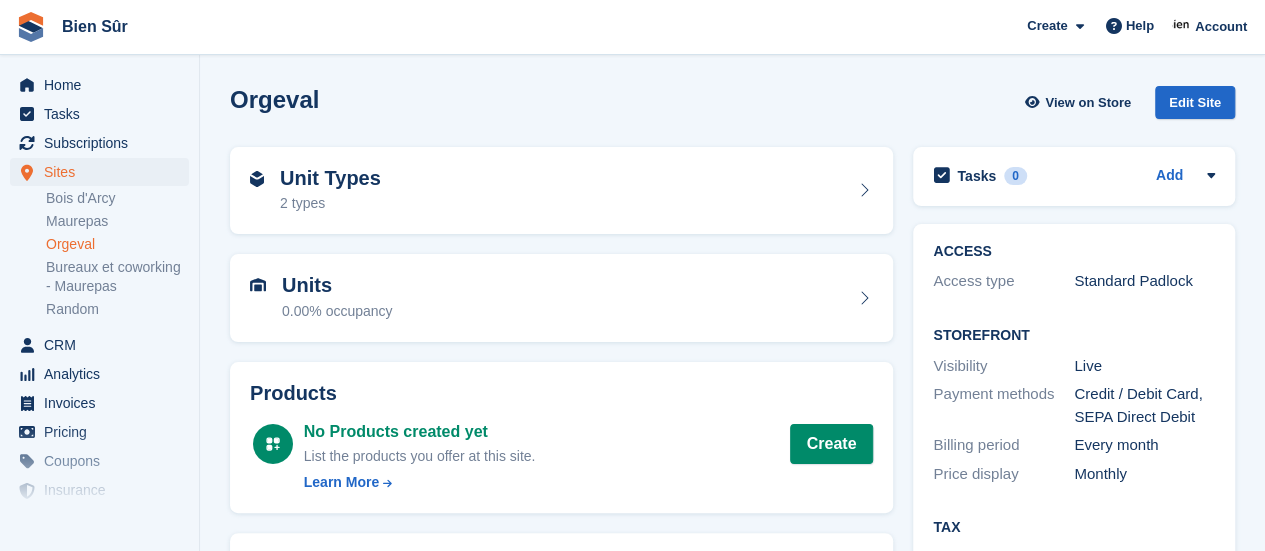 click on "Unit Types
2 types" at bounding box center (561, 191) 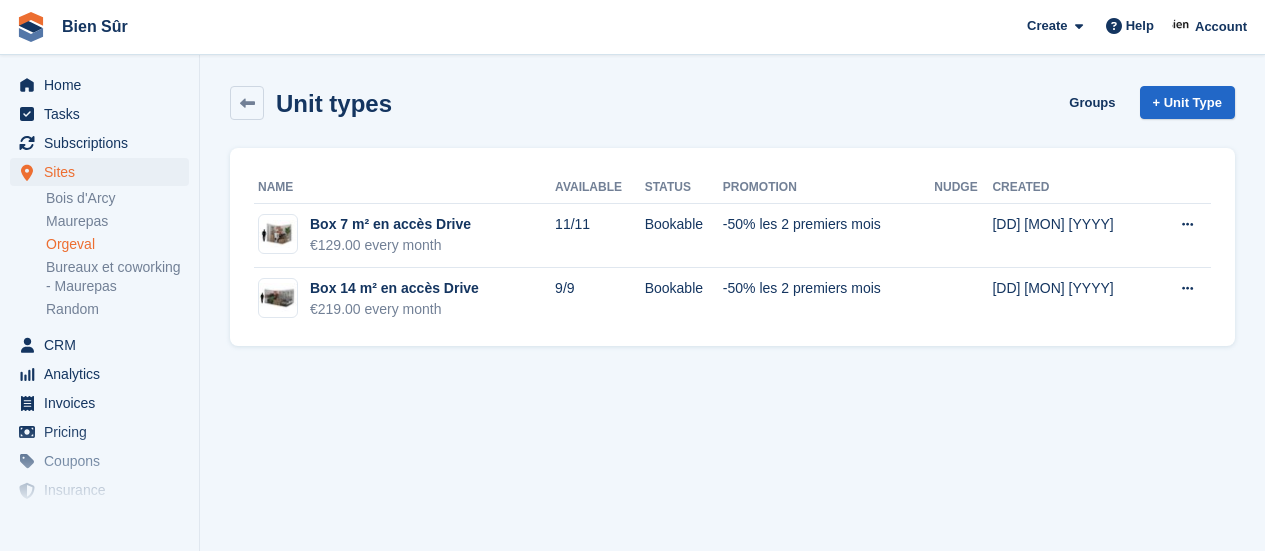 scroll, scrollTop: 0, scrollLeft: 0, axis: both 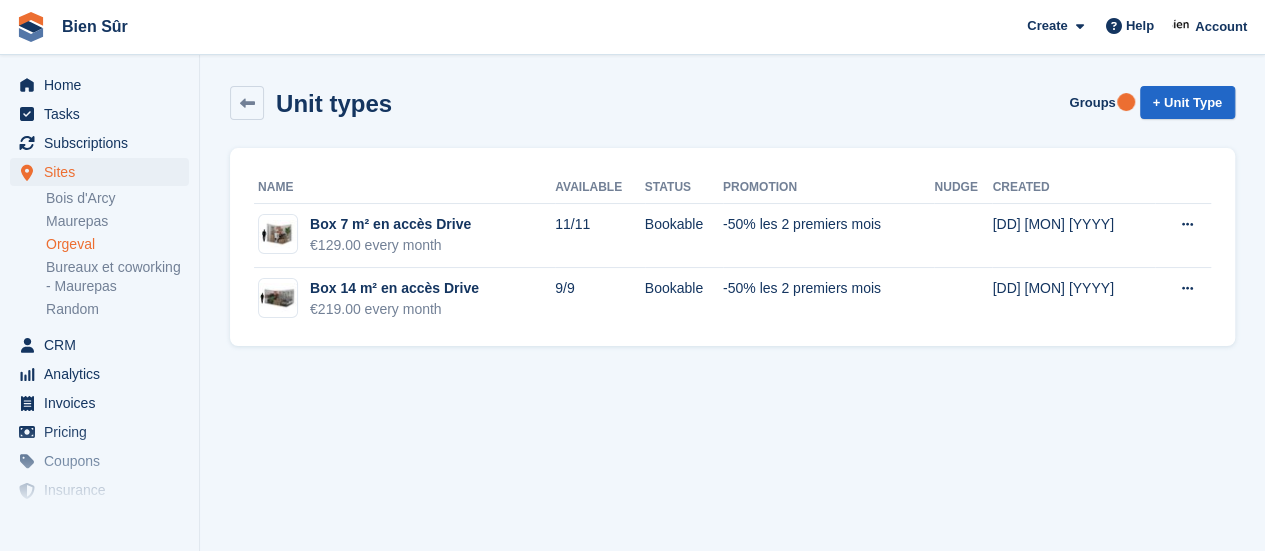 click on "€219.00 every month" at bounding box center [394, 309] 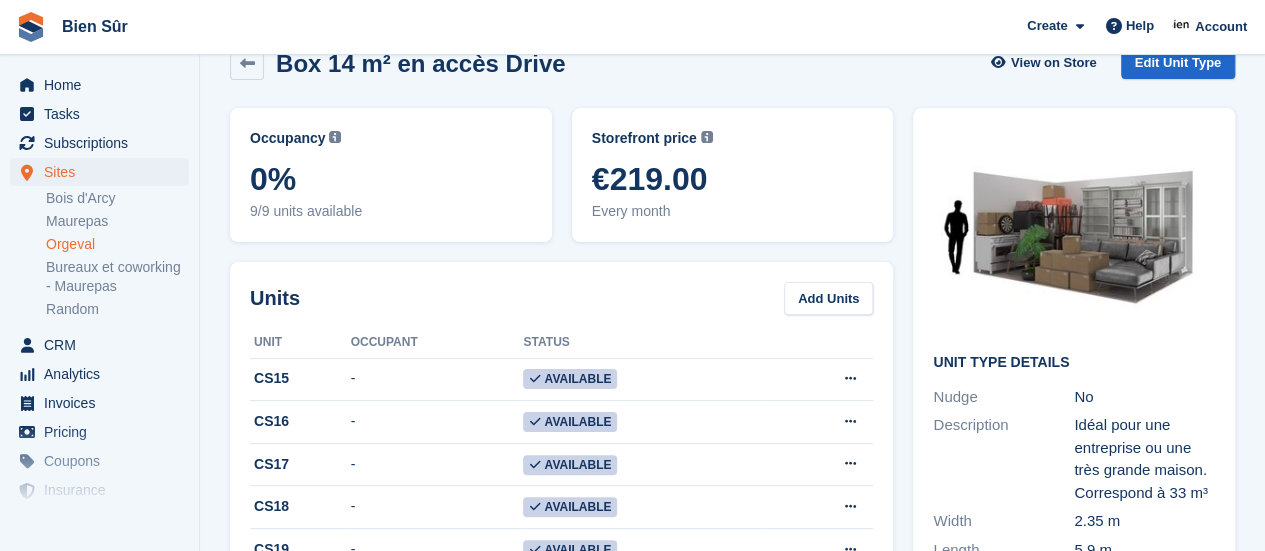 scroll, scrollTop: 10, scrollLeft: 0, axis: vertical 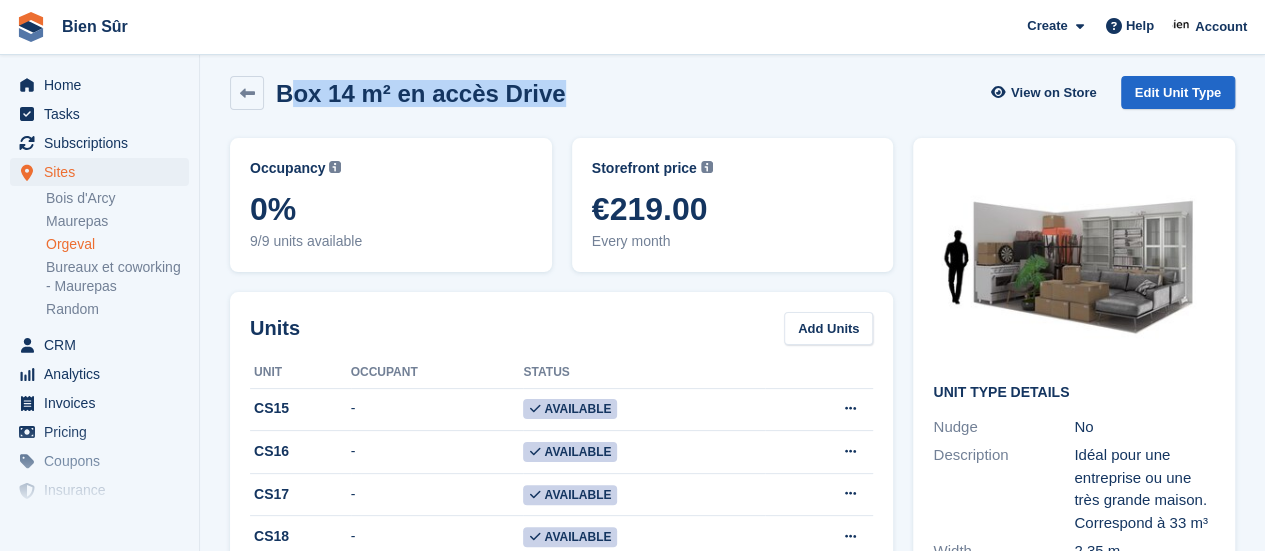 drag, startPoint x: 283, startPoint y: 92, endPoint x: 523, endPoint y: 85, distance: 240.10207 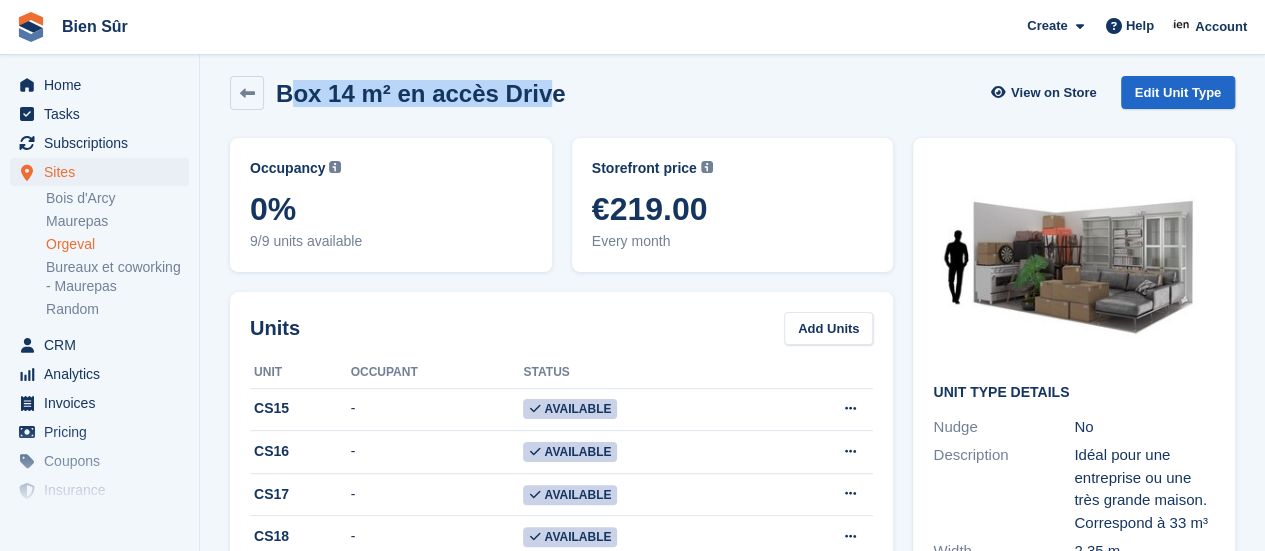click on "Box 14 m² en accès Drive" at bounding box center (421, 93) 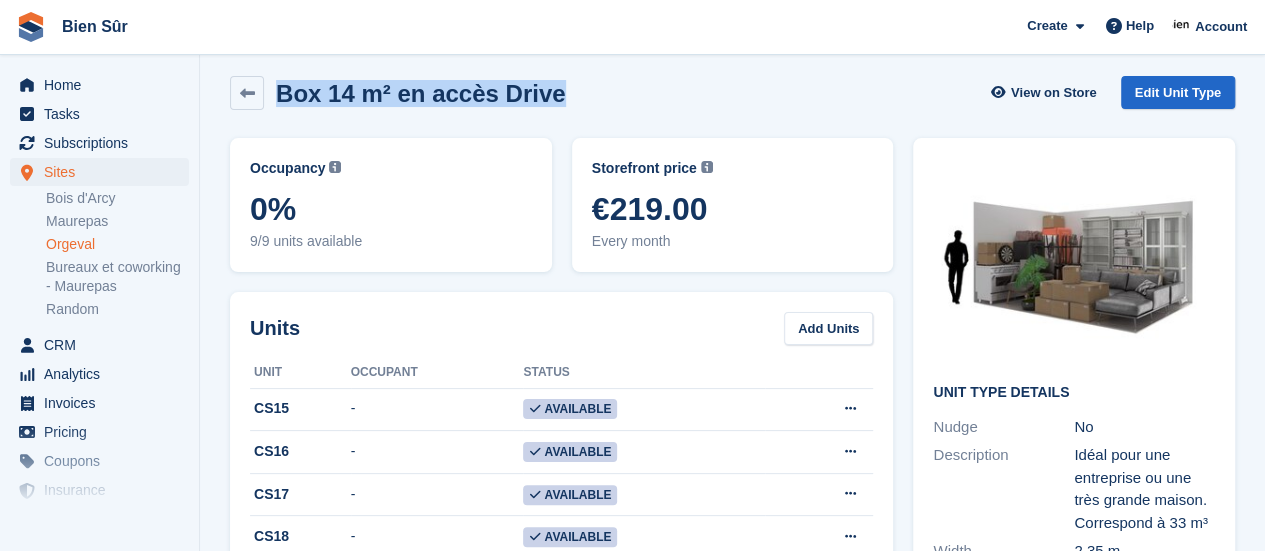 drag, startPoint x: 276, startPoint y: 91, endPoint x: 548, endPoint y: 103, distance: 272.2646 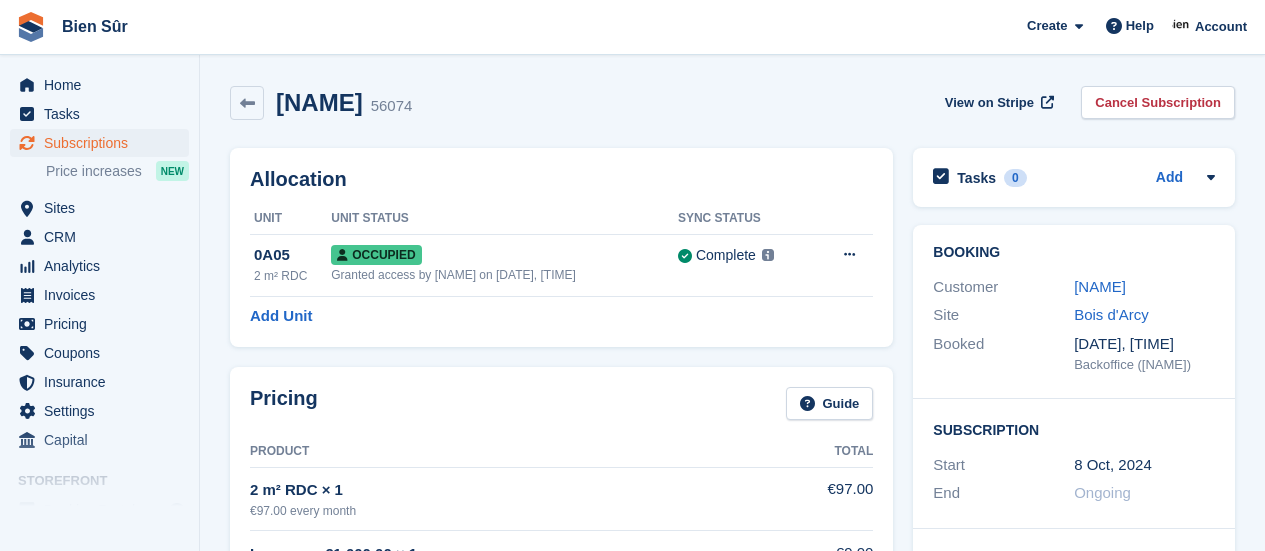 scroll, scrollTop: 0, scrollLeft: 0, axis: both 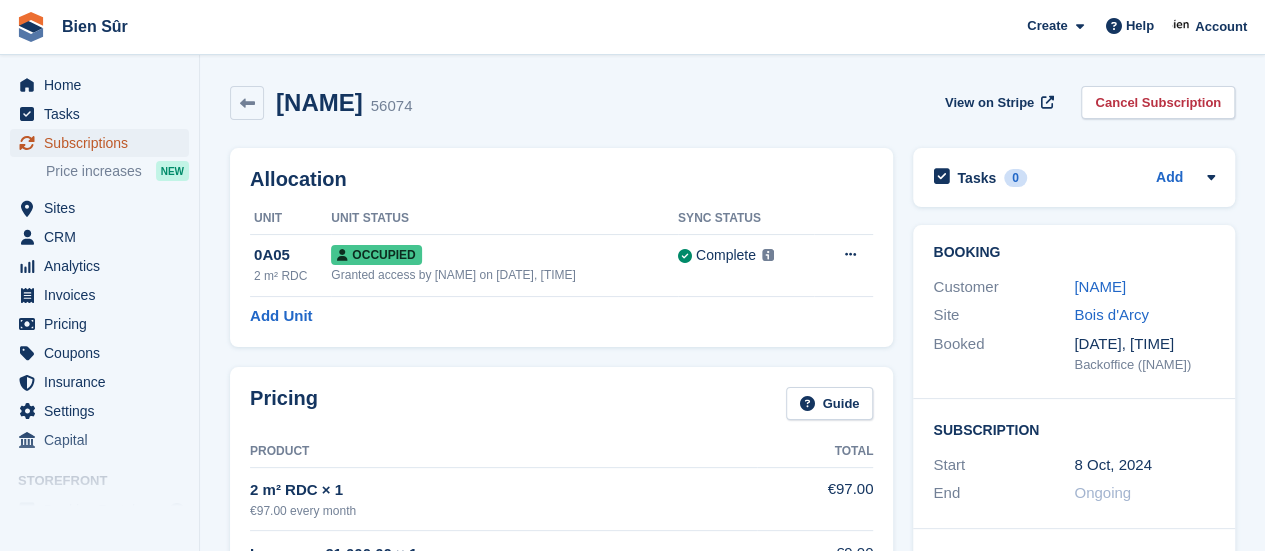 click on "Subscriptions" at bounding box center [104, 143] 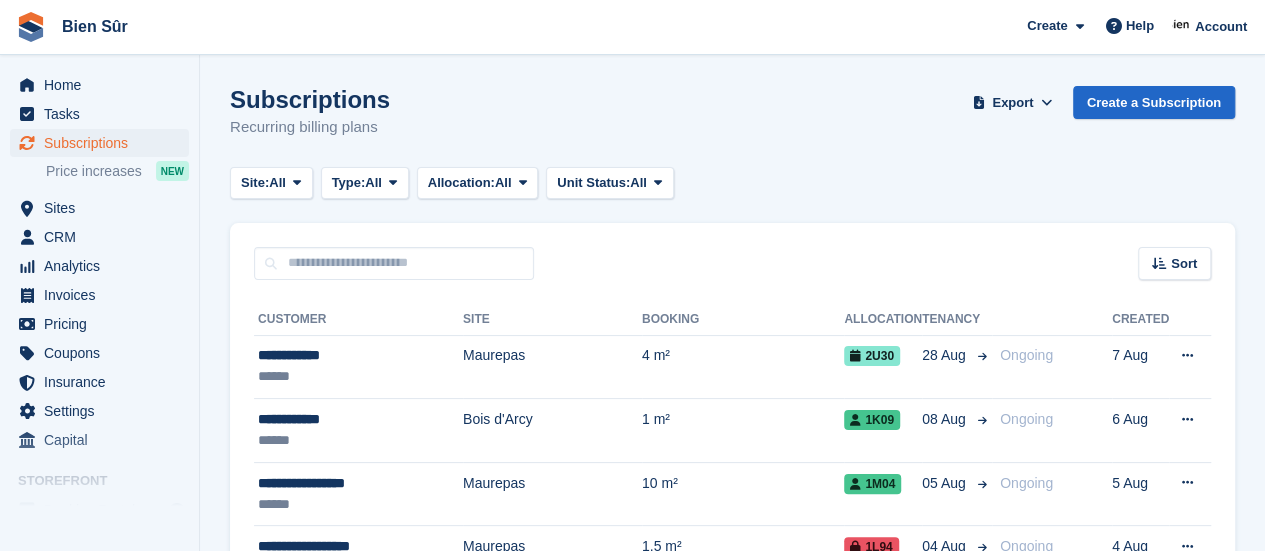 click on "**********" at bounding box center [732, 1950] 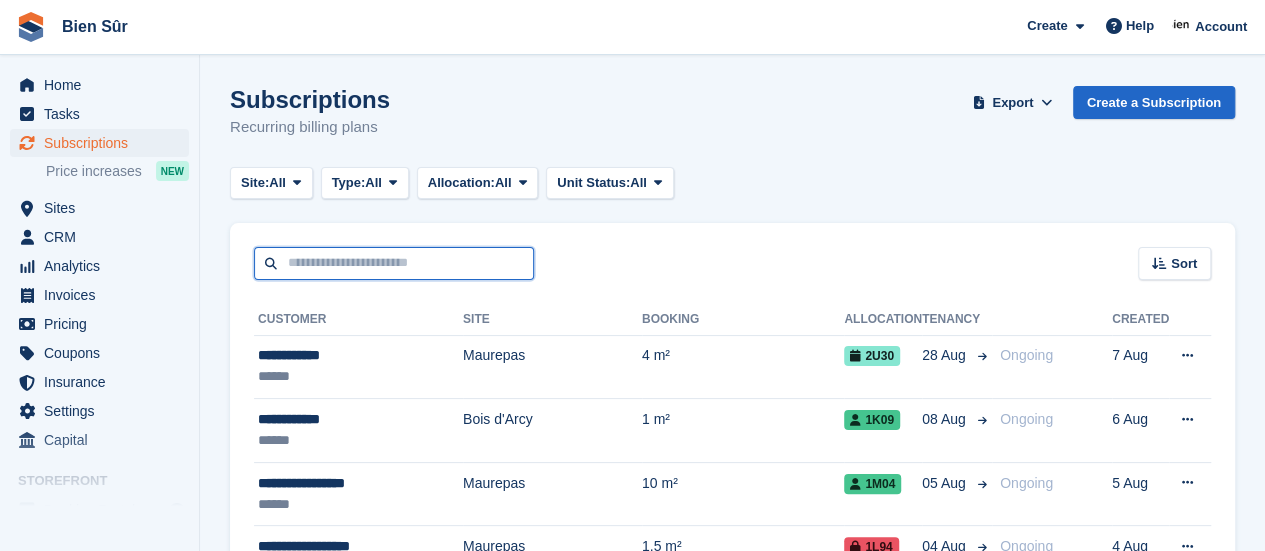 click at bounding box center (394, 263) 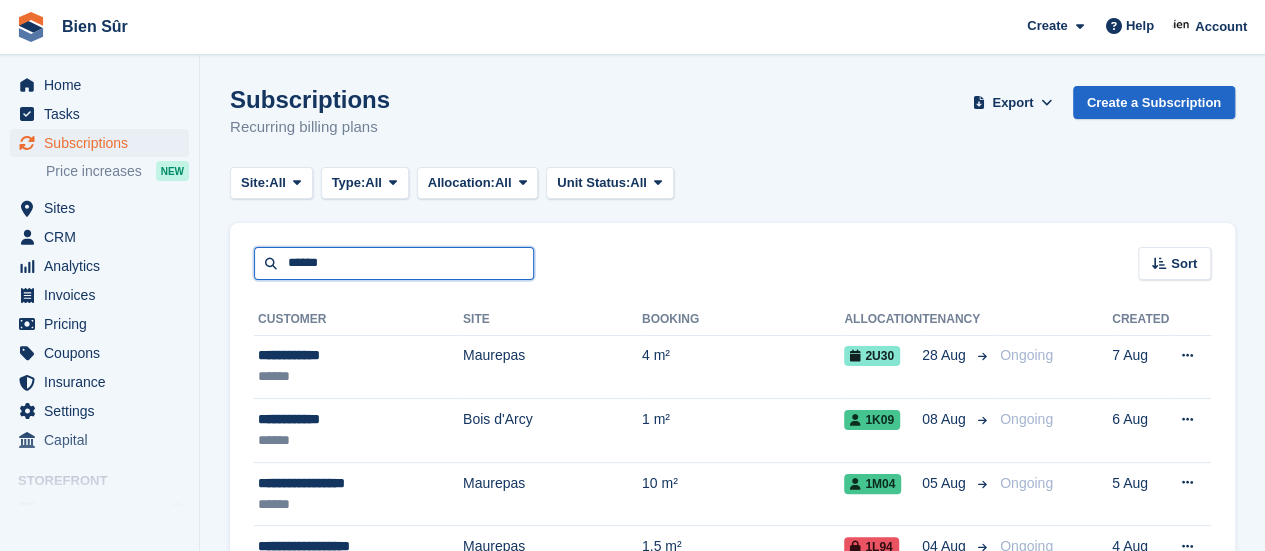 type on "******" 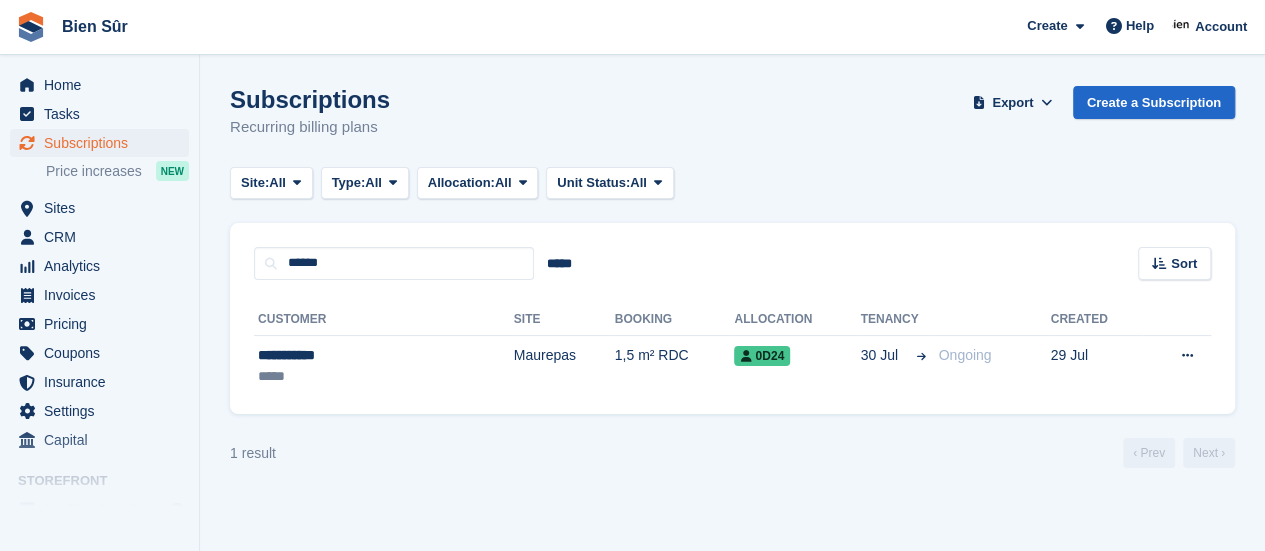 click on "Maurepas" at bounding box center [564, 366] 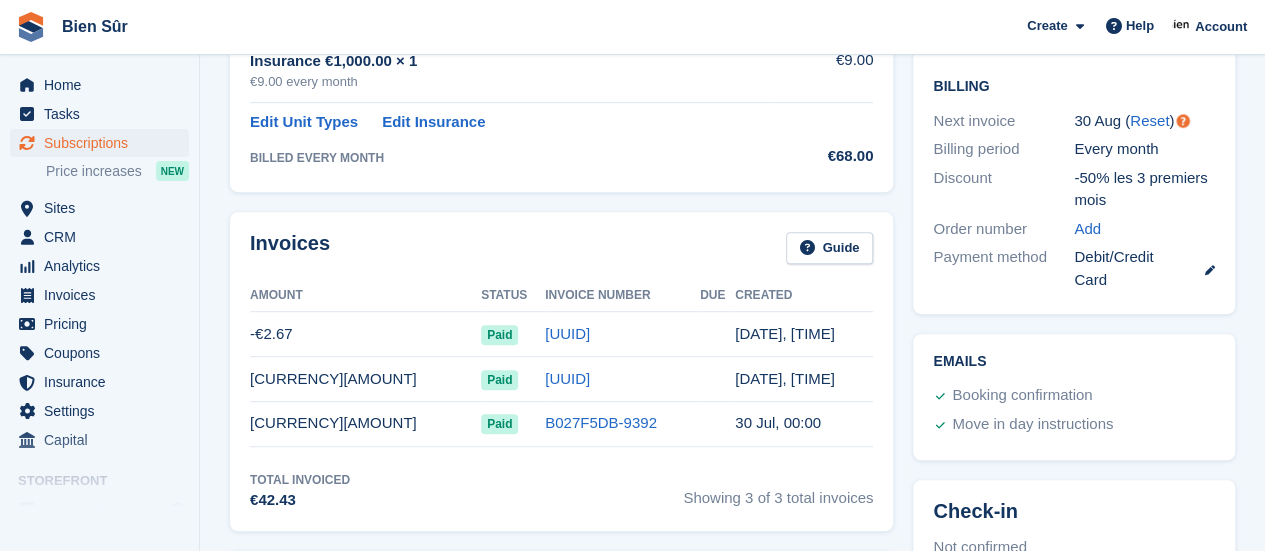 scroll, scrollTop: 500, scrollLeft: 0, axis: vertical 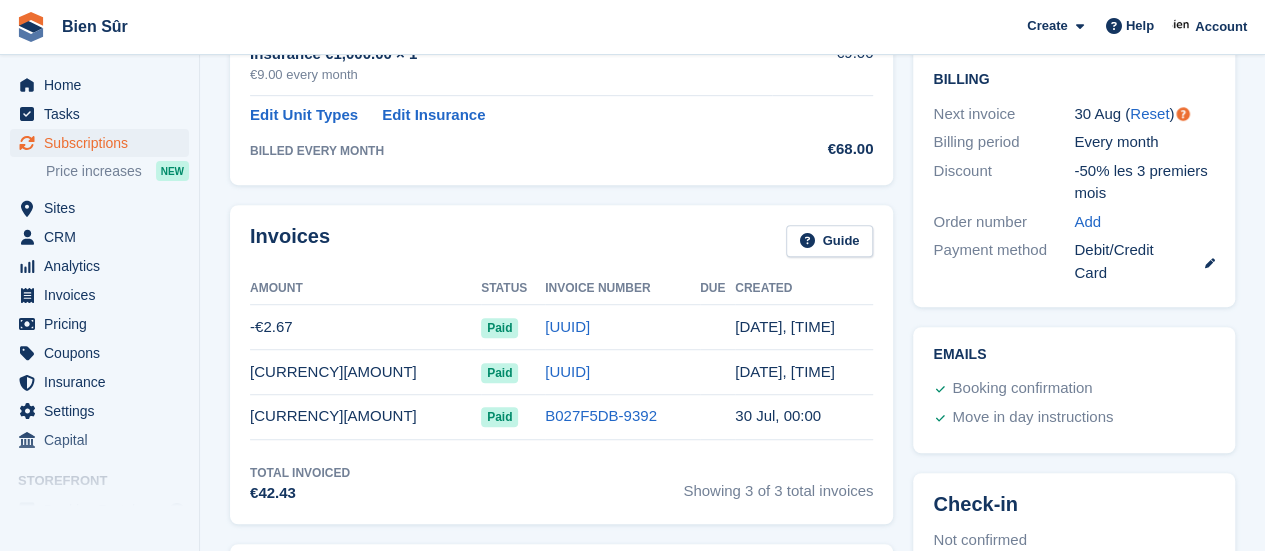 click on "Invoices
Guide" at bounding box center (561, 247) 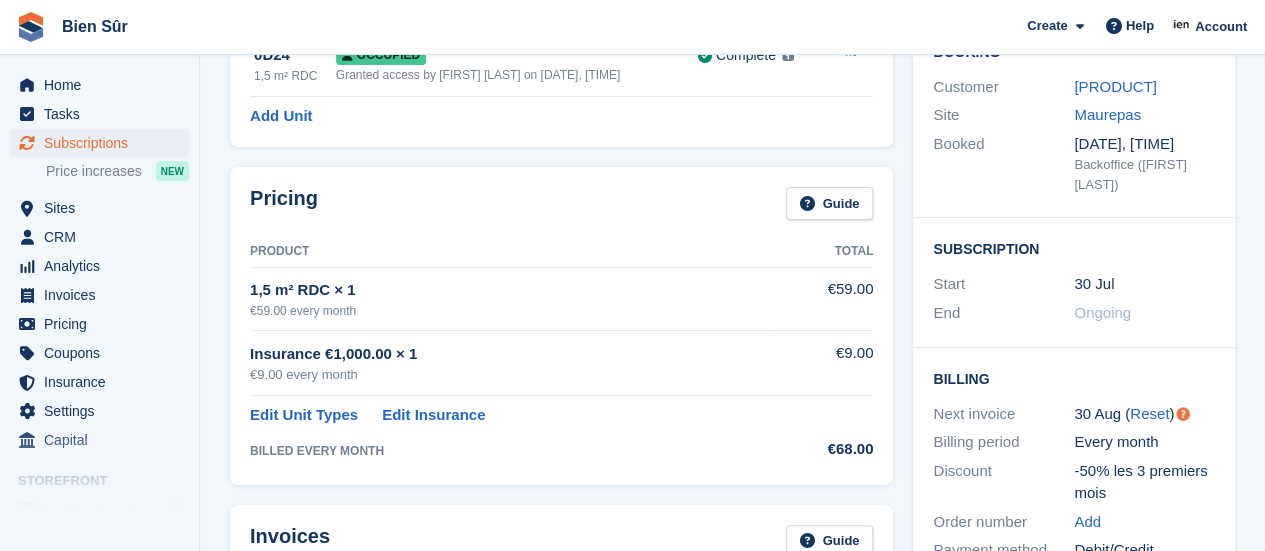 scroll, scrollTop: 300, scrollLeft: 0, axis: vertical 